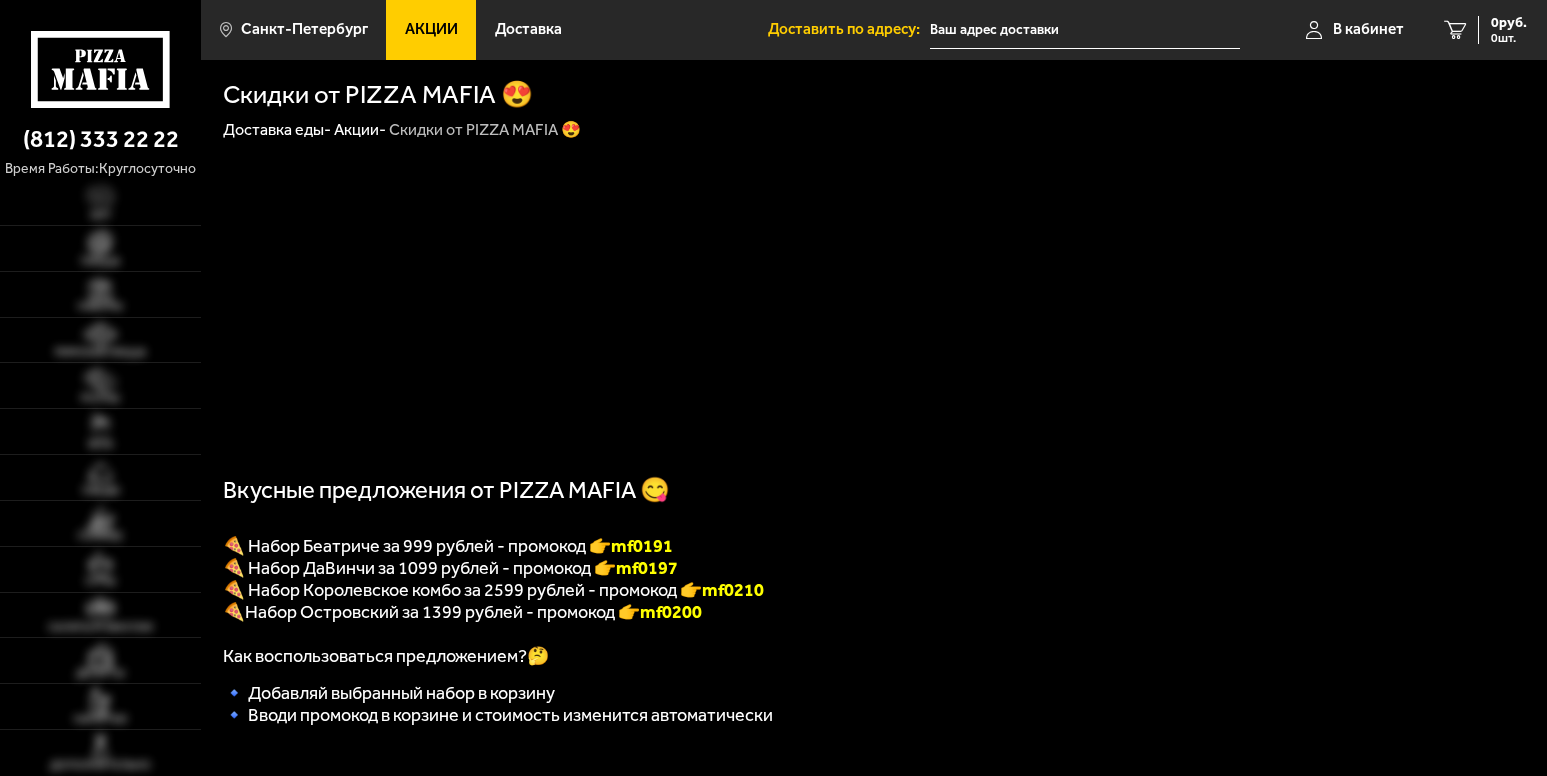 scroll, scrollTop: 0, scrollLeft: 0, axis: both 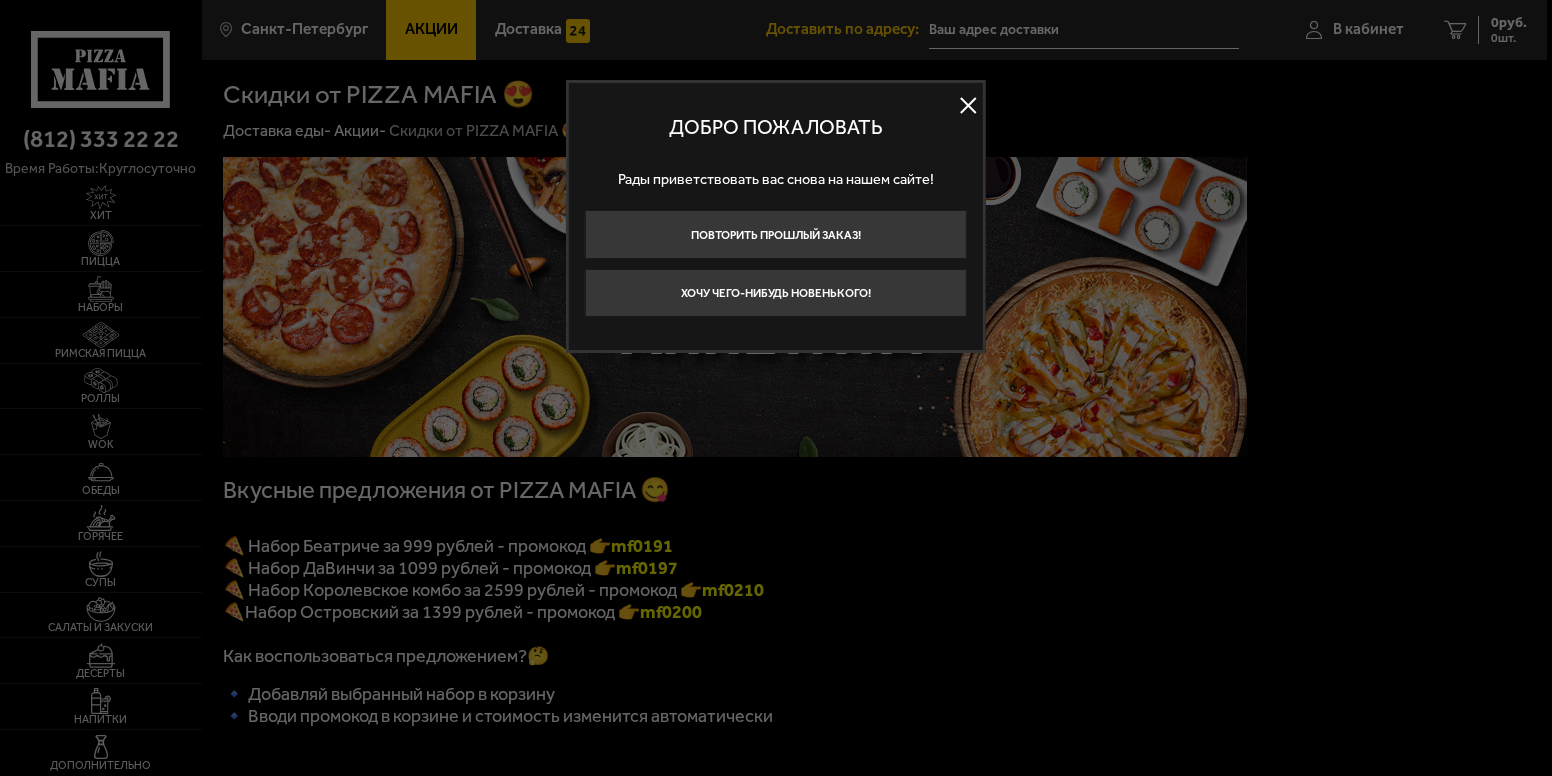 click at bounding box center [968, 106] 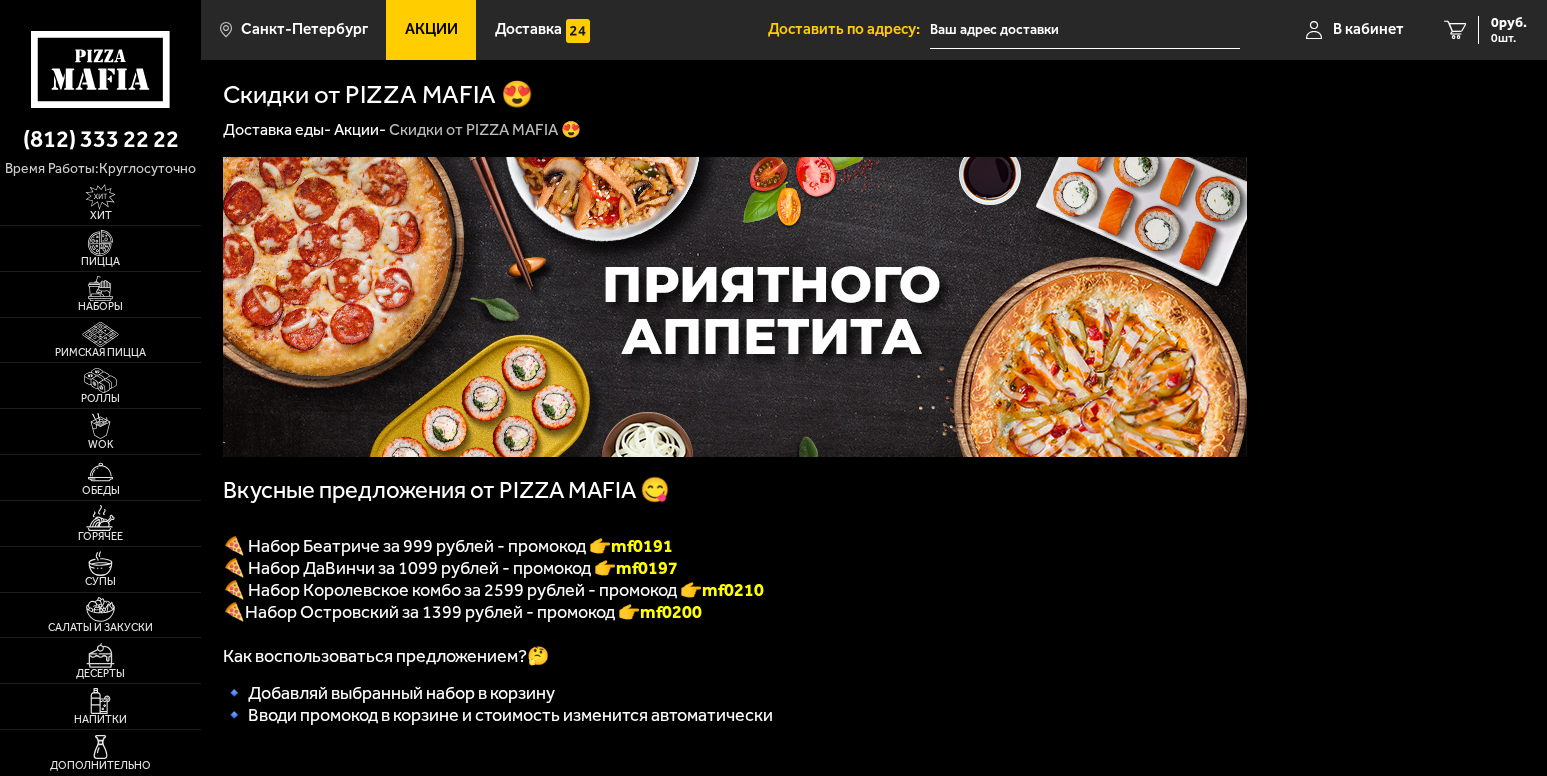 click on "🍕 Набор Беатриче за 999 рублей - промокод 👉  mf0191" at bounding box center [448, 546] 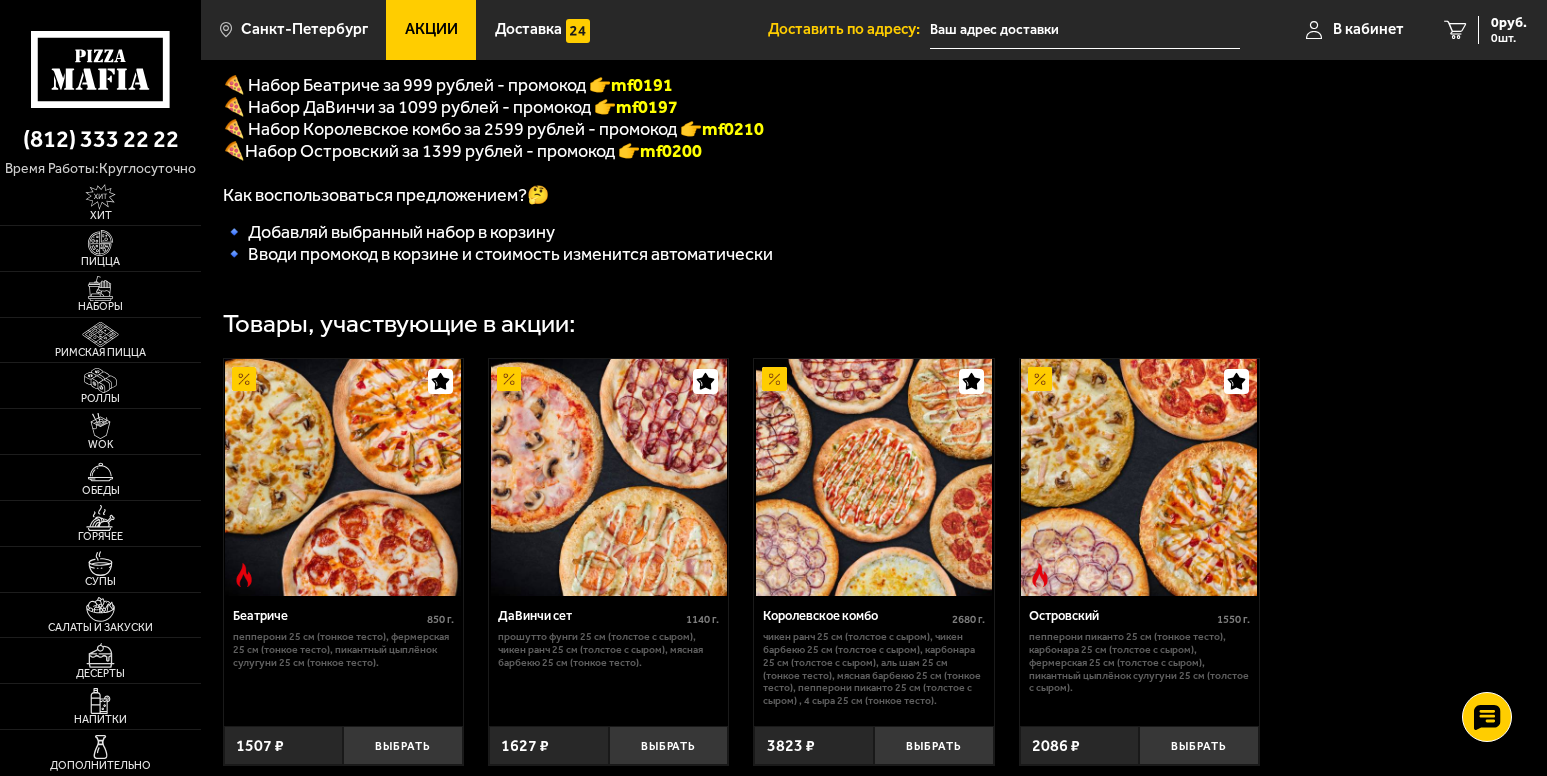 scroll, scrollTop: 500, scrollLeft: 0, axis: vertical 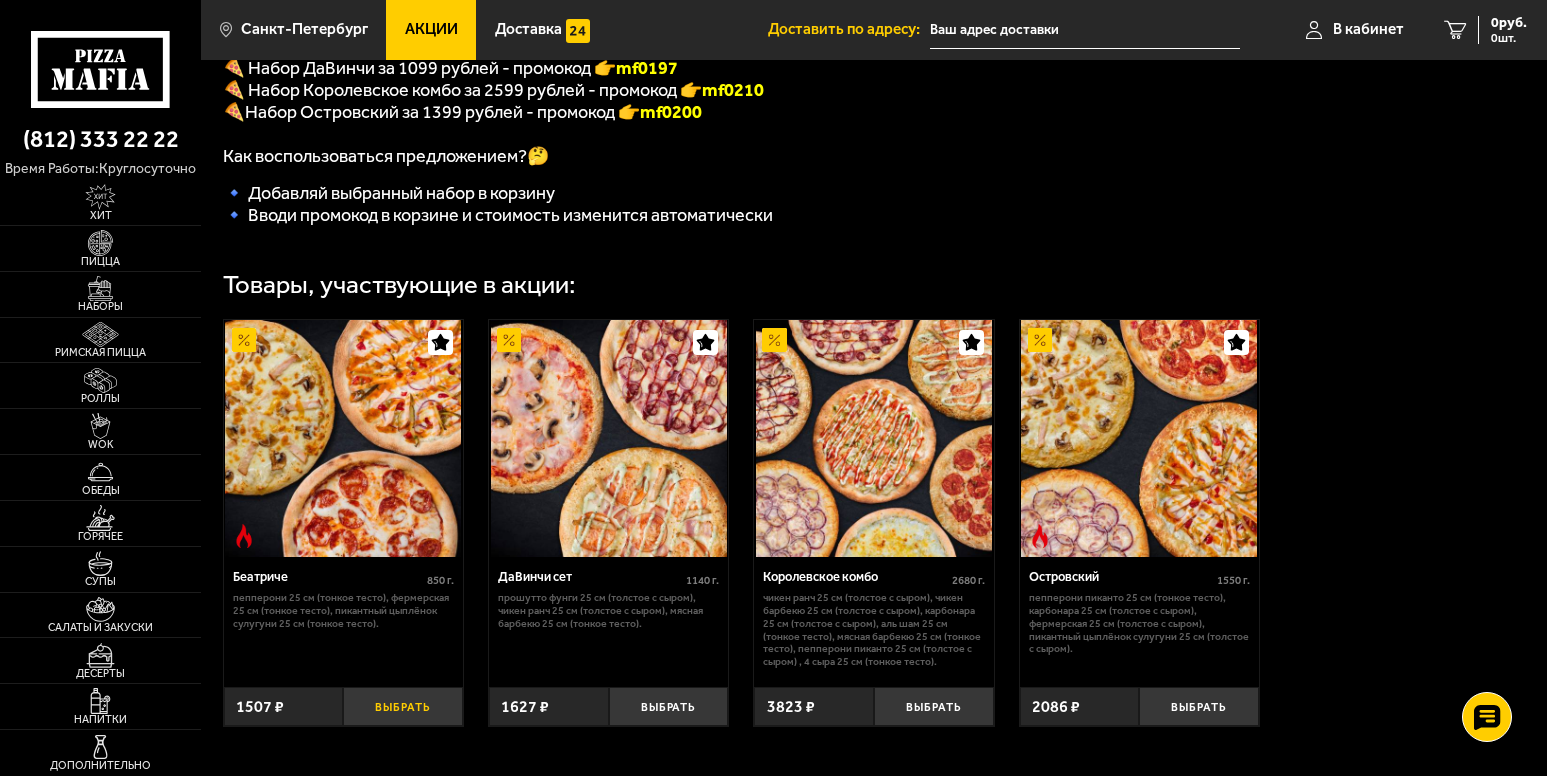 click on "Выбрать" at bounding box center (403, 706) 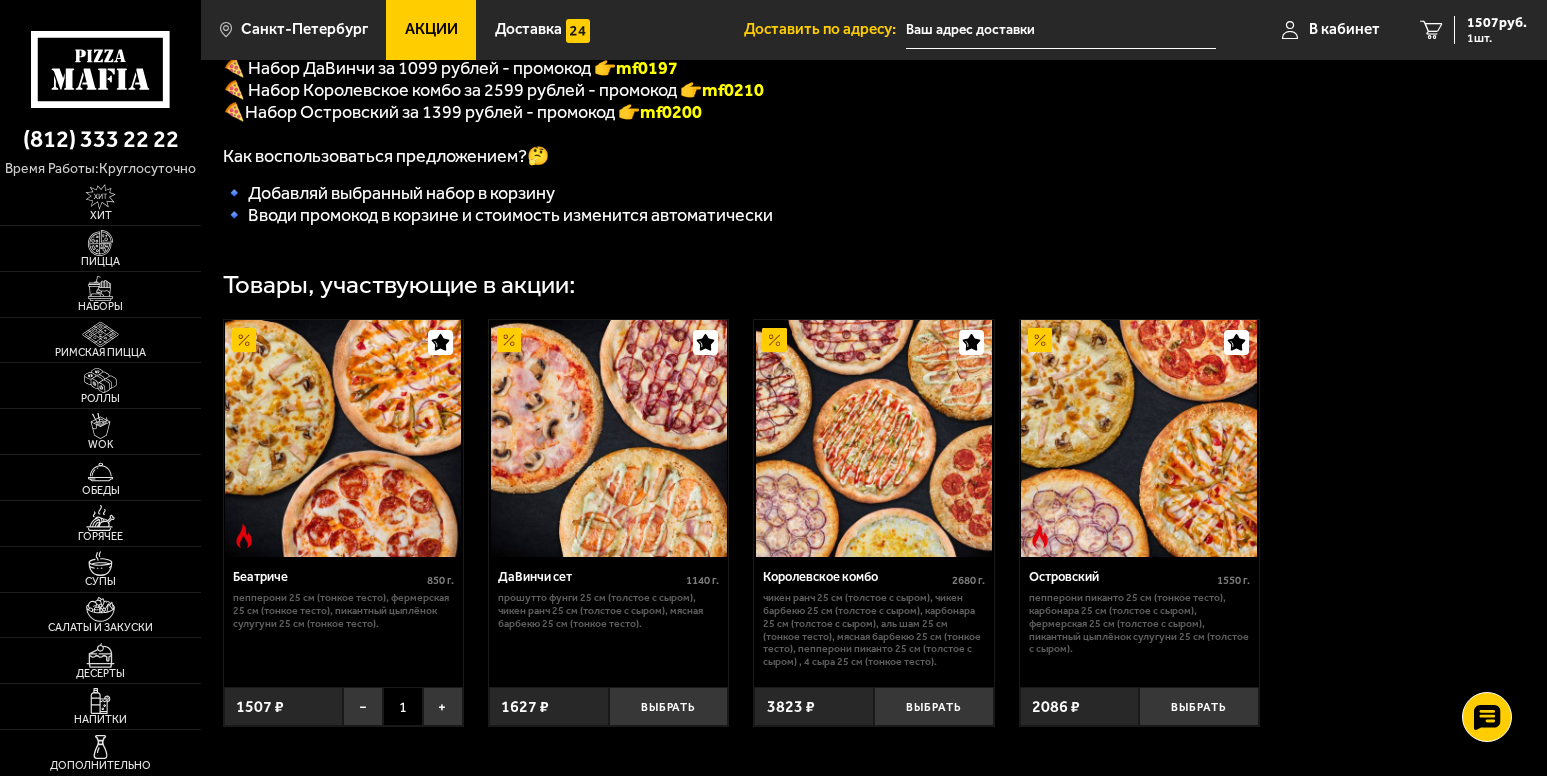 scroll, scrollTop: 688, scrollLeft: 0, axis: vertical 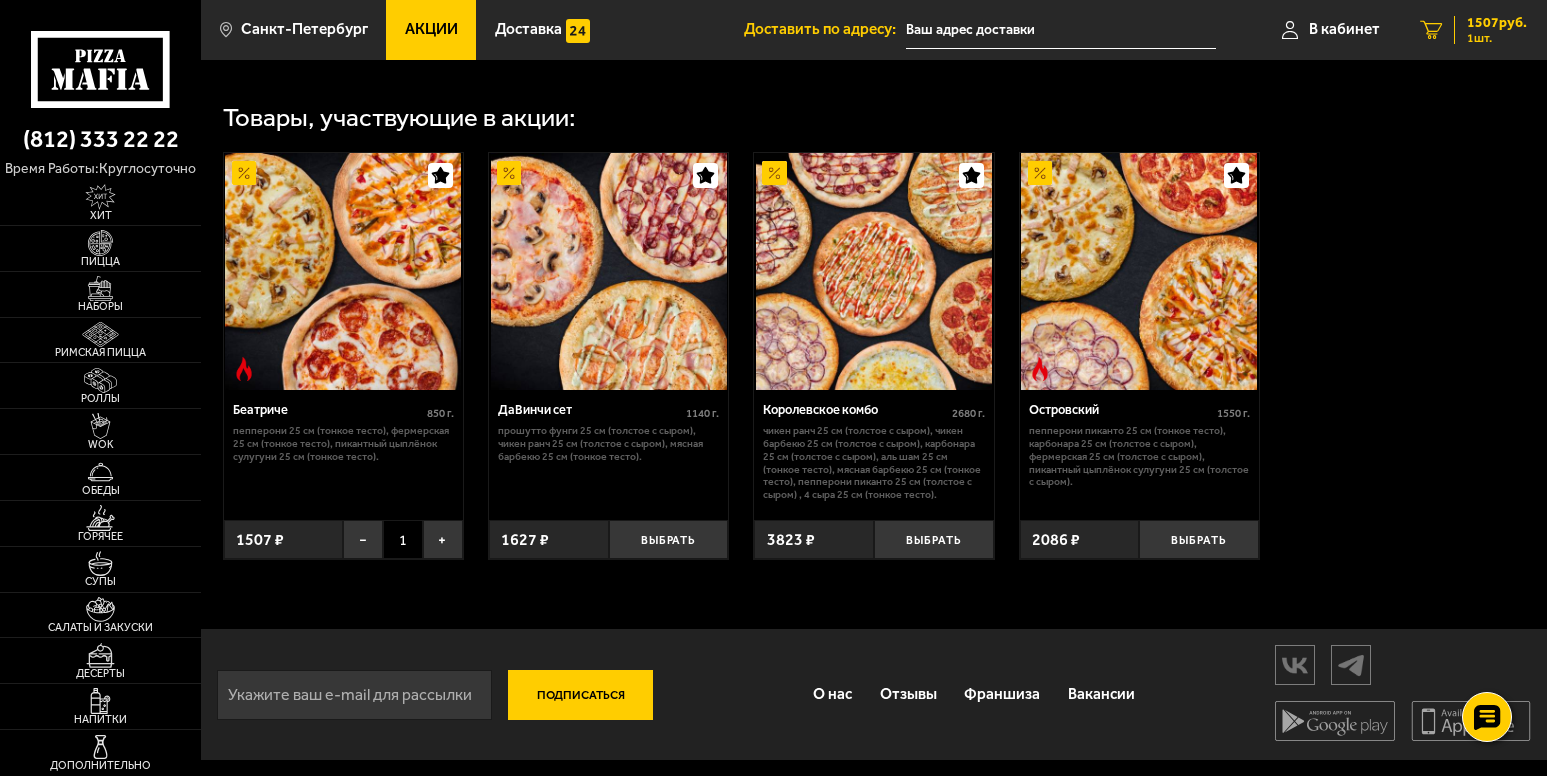 click on "1507  руб." at bounding box center (1497, 23) 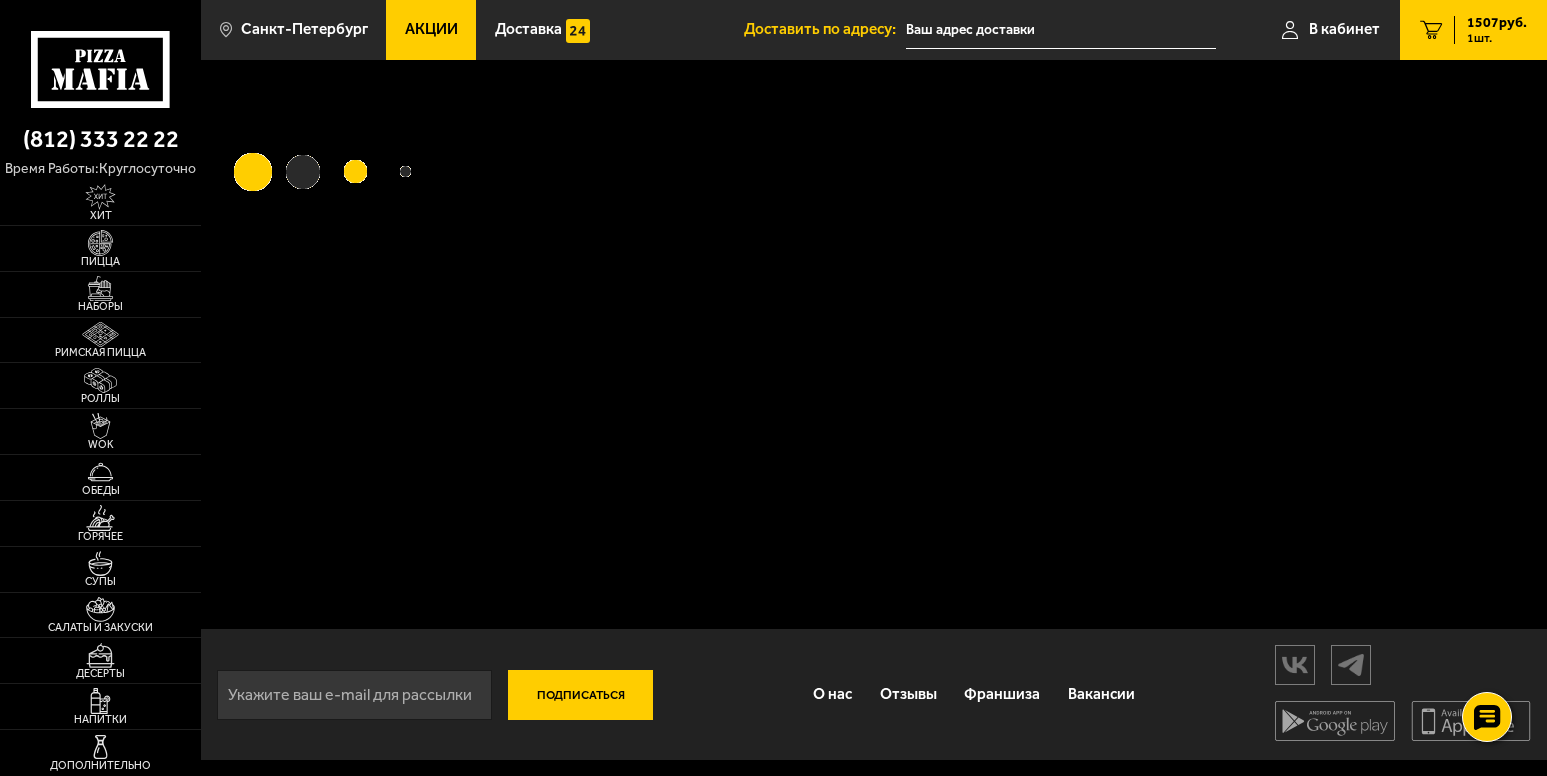 scroll, scrollTop: 0, scrollLeft: 0, axis: both 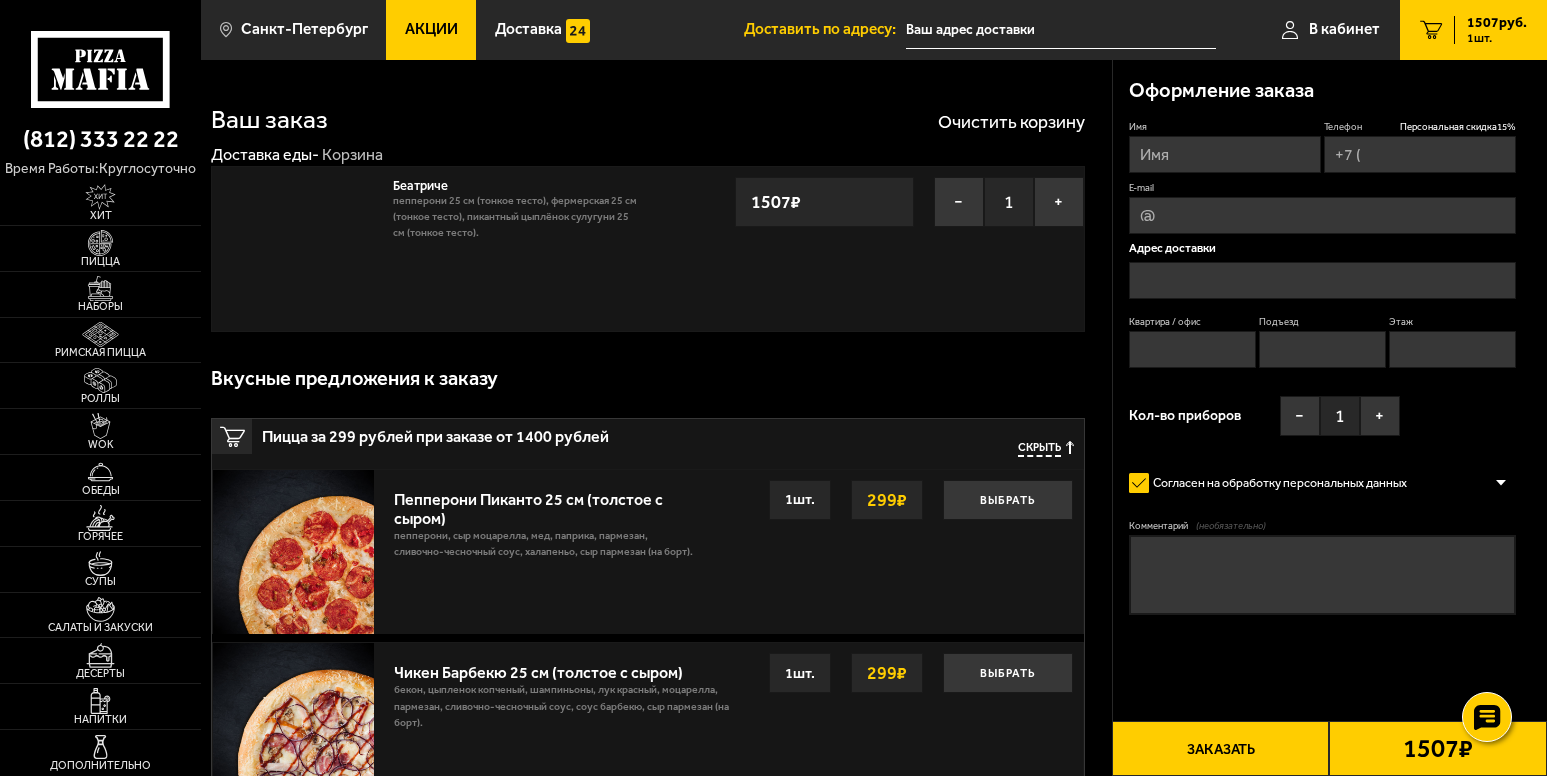 type on "[PHONE]" 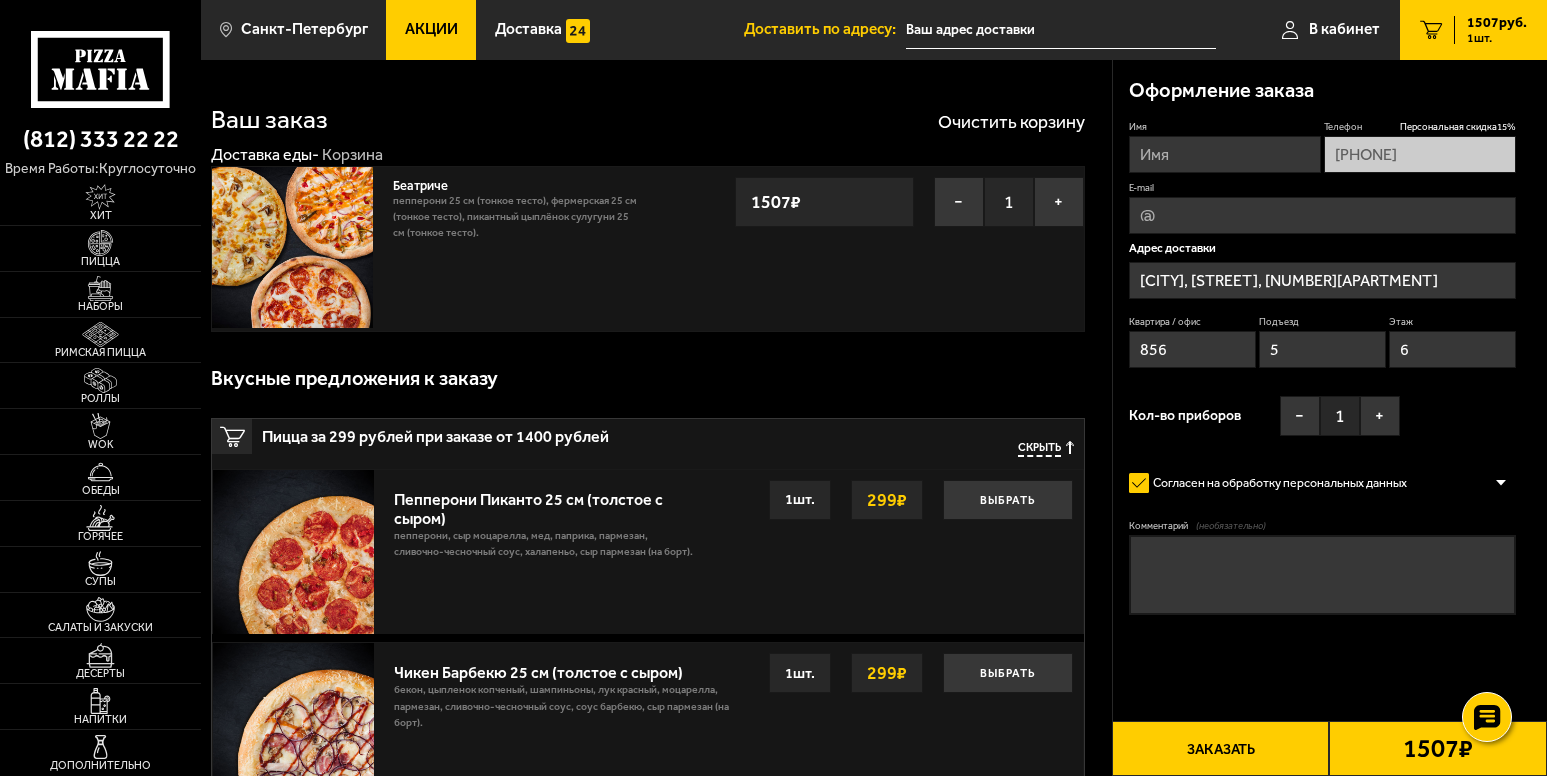 type on "[STREET], [NUMBER][APARTMENT]" 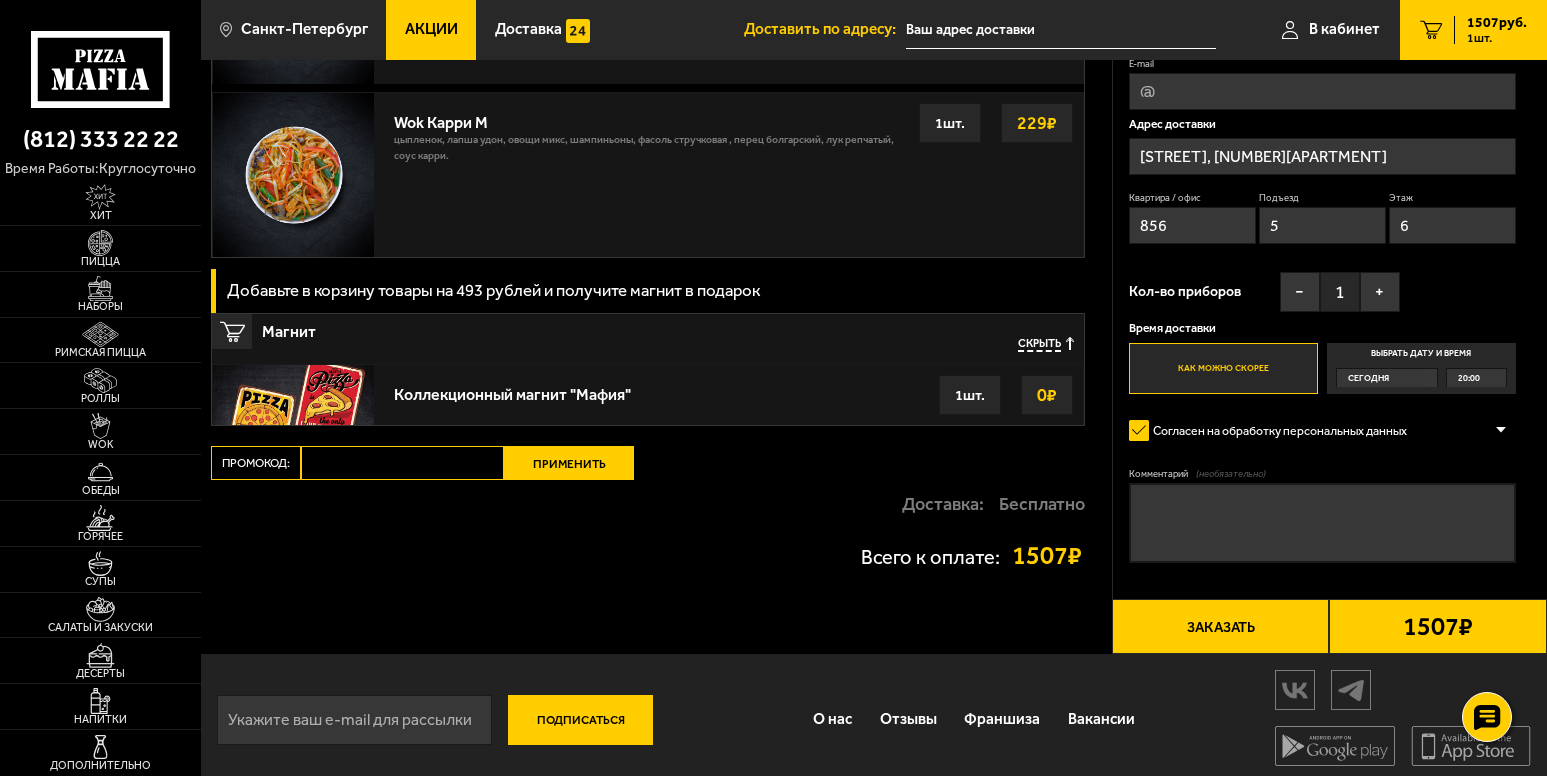 scroll, scrollTop: 1953, scrollLeft: 0, axis: vertical 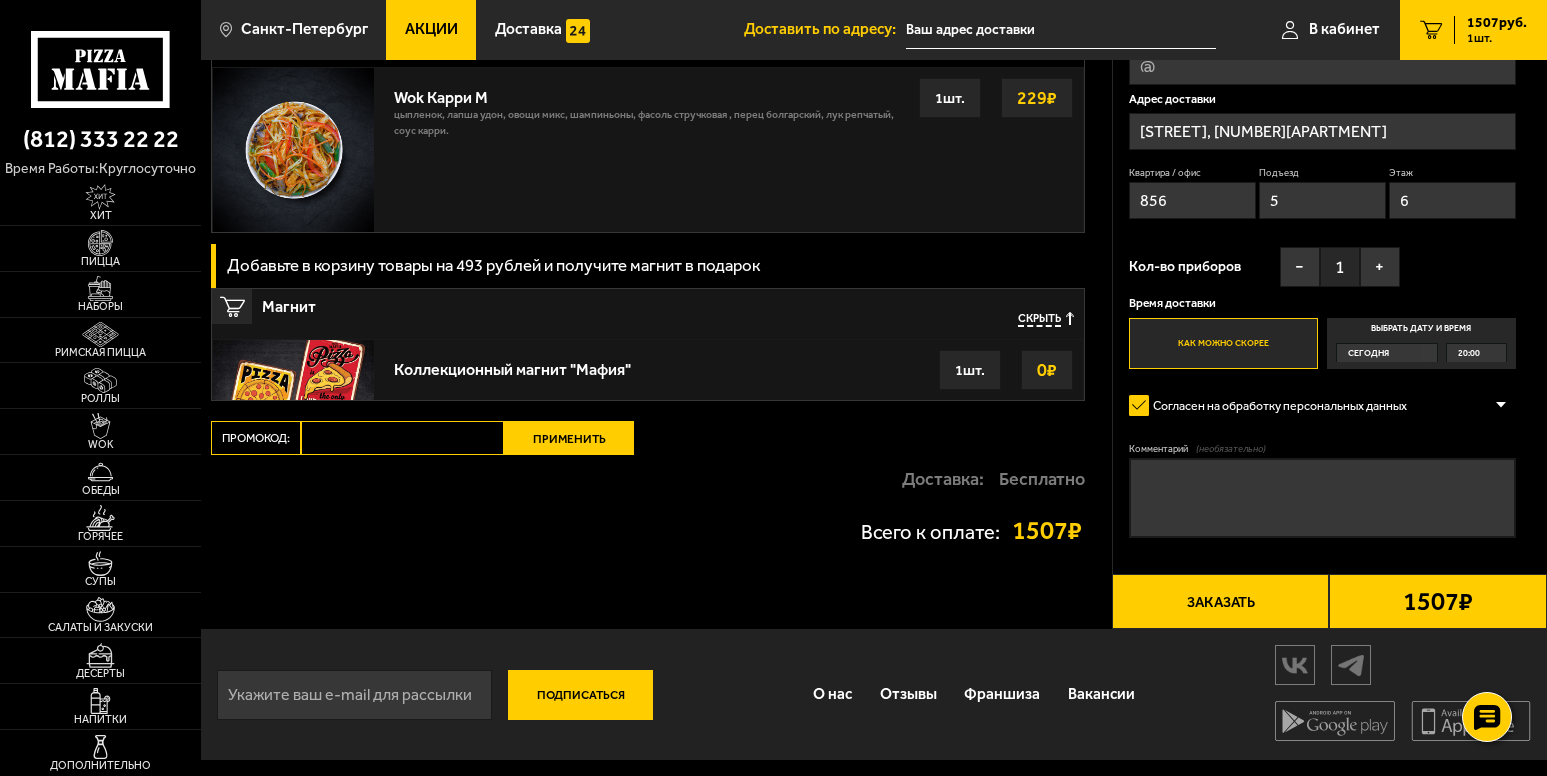 click on "Промокод:" at bounding box center (402, 438) 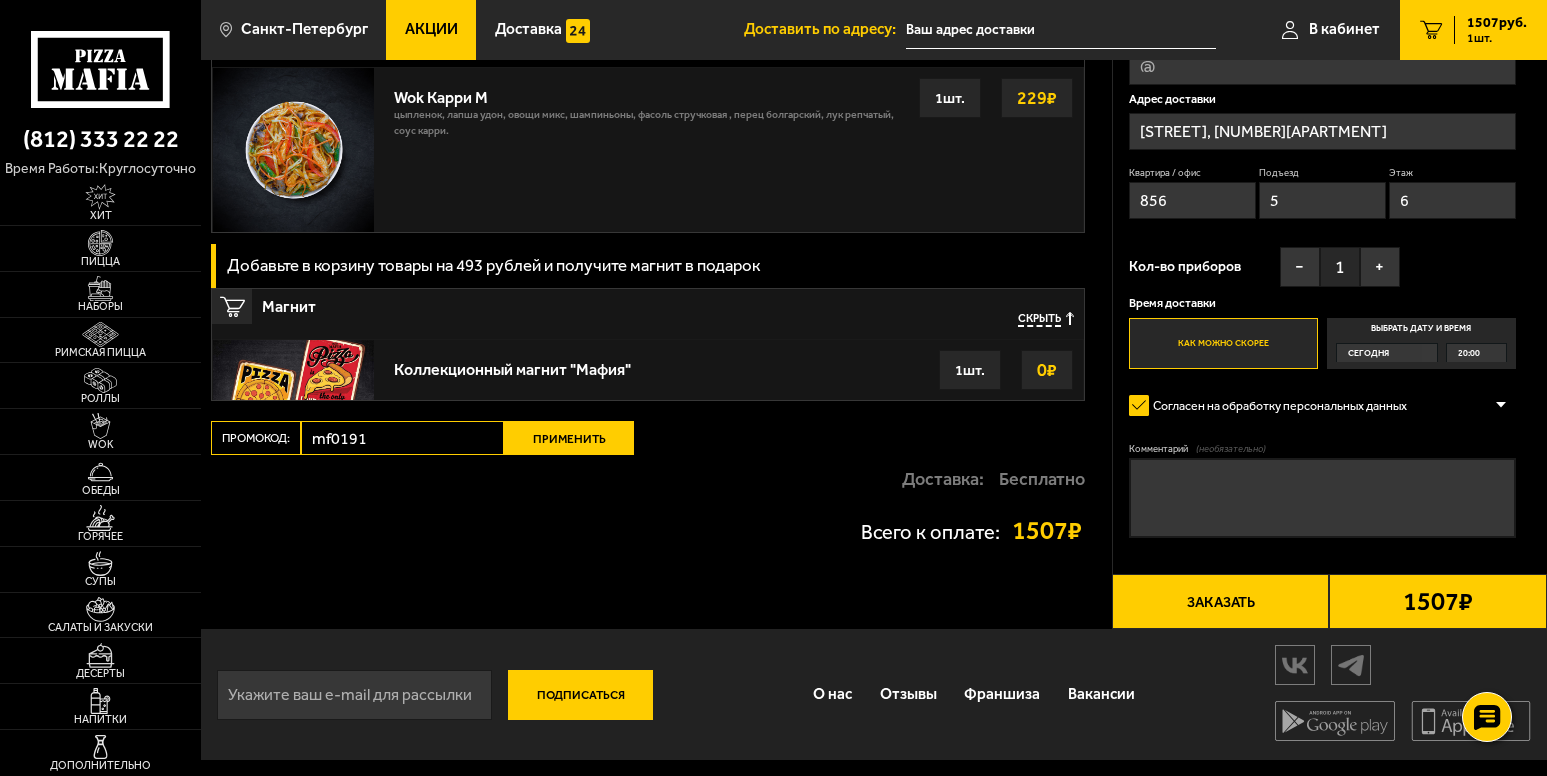 type on "mf0191" 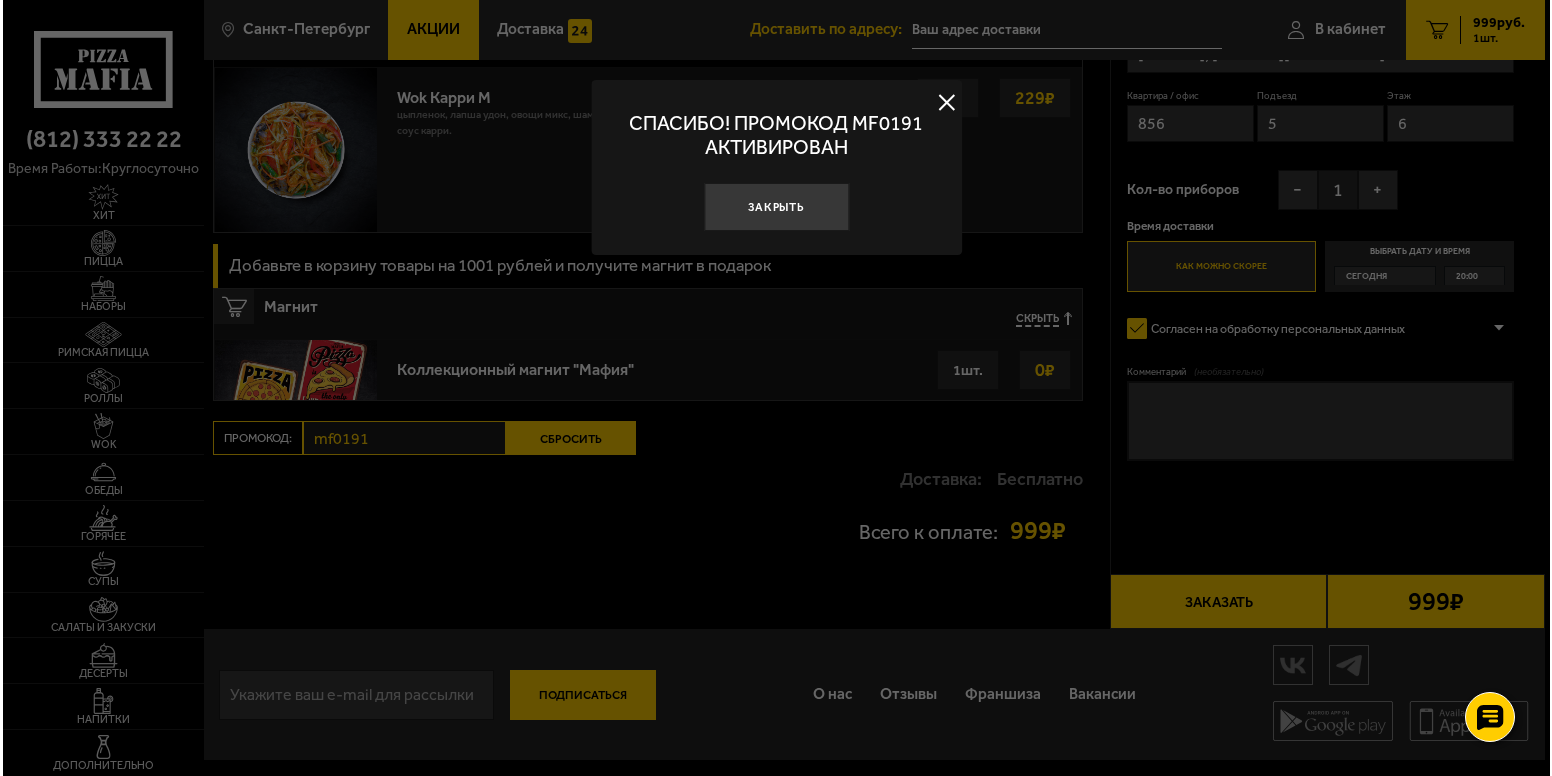 scroll, scrollTop: 1455, scrollLeft: 0, axis: vertical 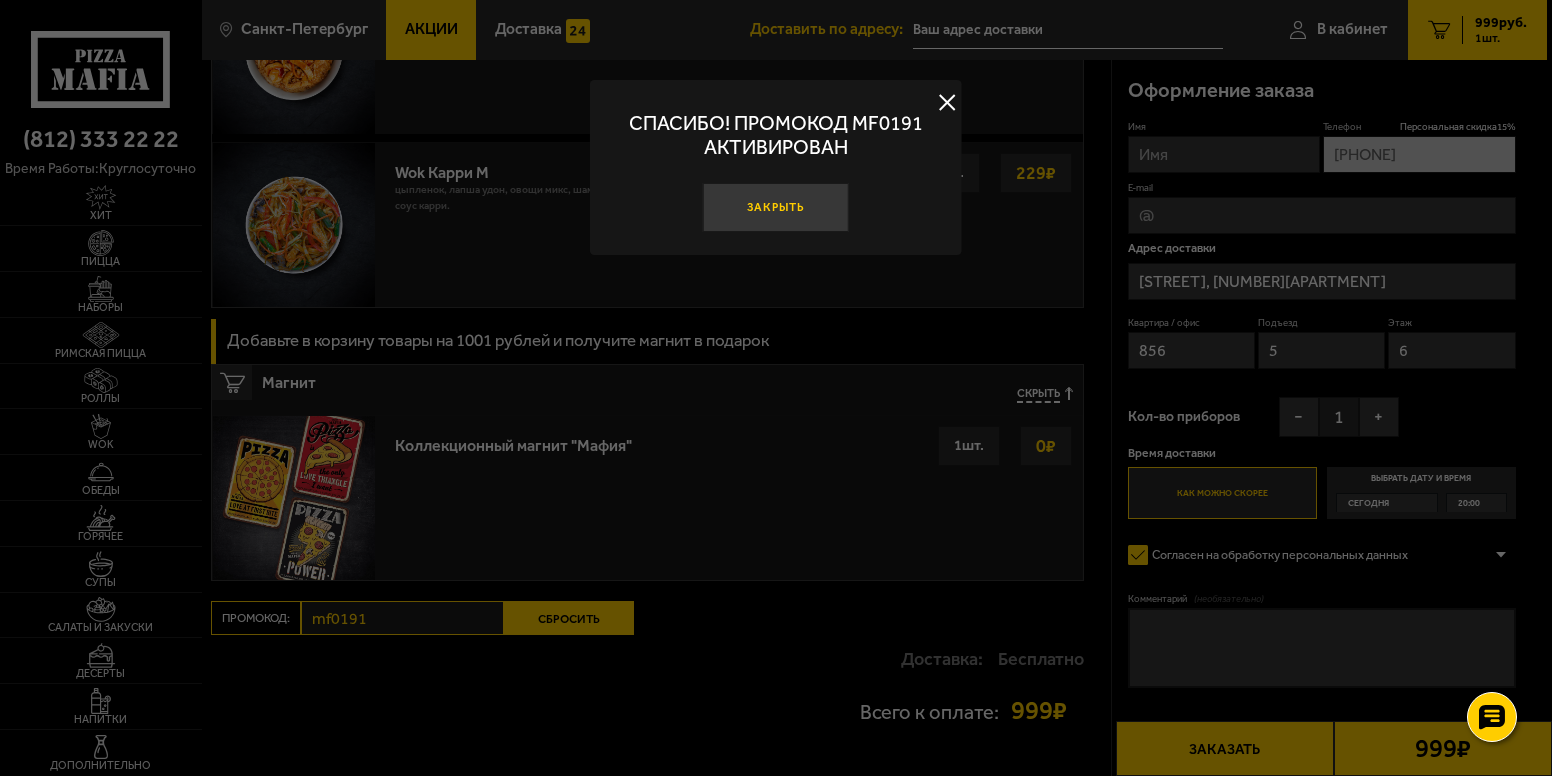 click on "Закрыть" at bounding box center [776, 207] 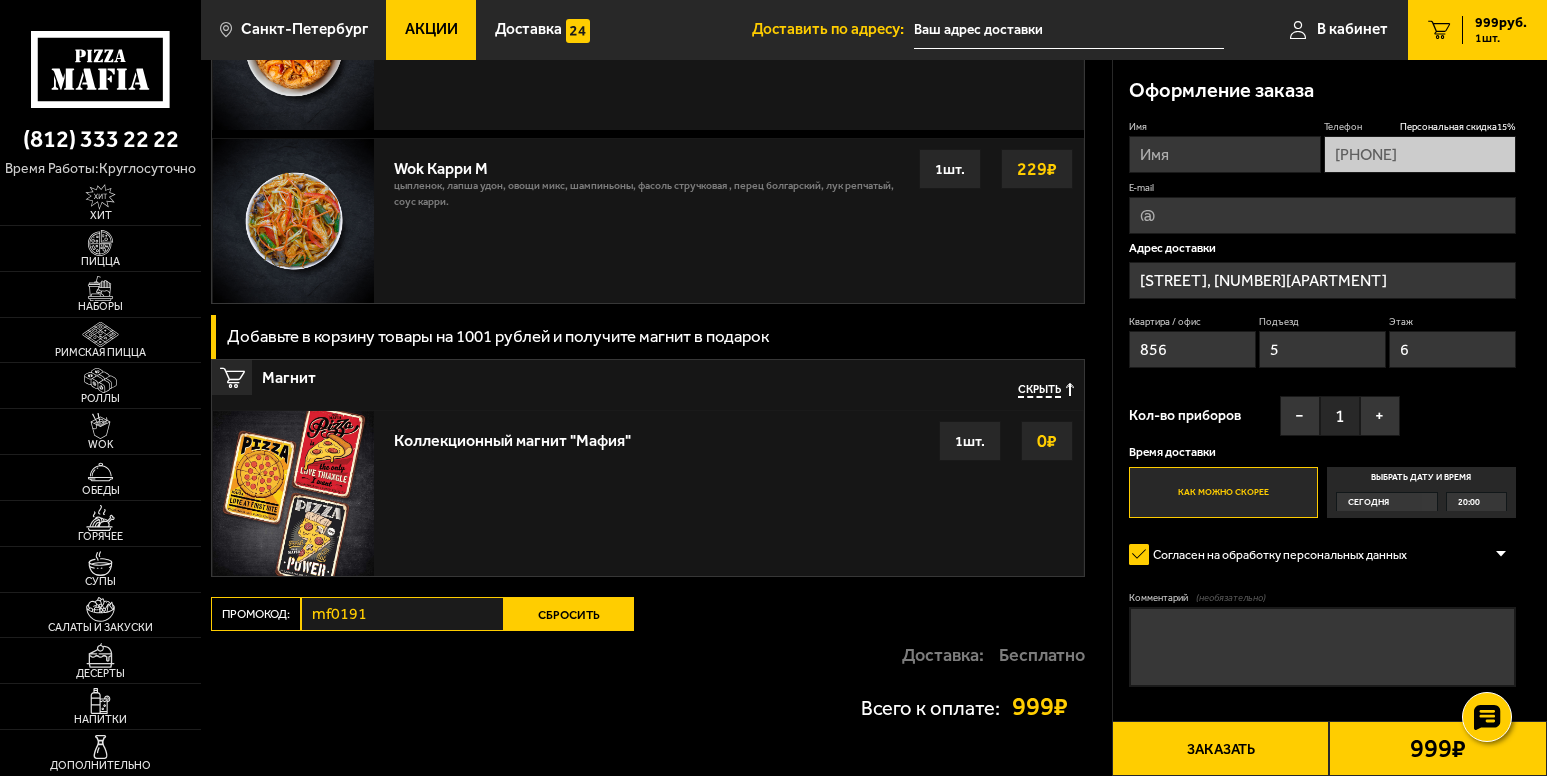 click on "Имя" at bounding box center (1225, 154) 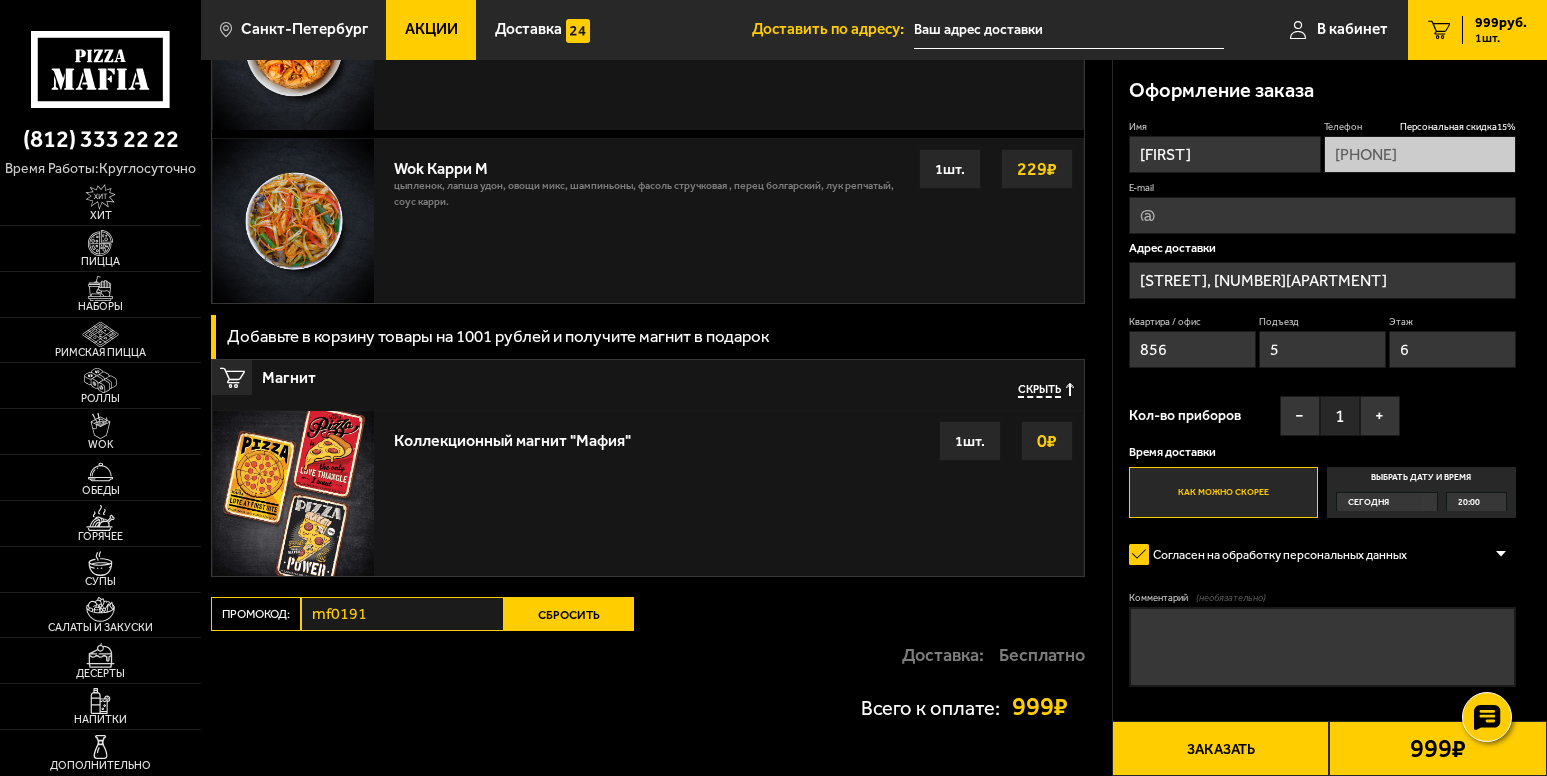 click on "Как можно скорее" at bounding box center [1223, 493] 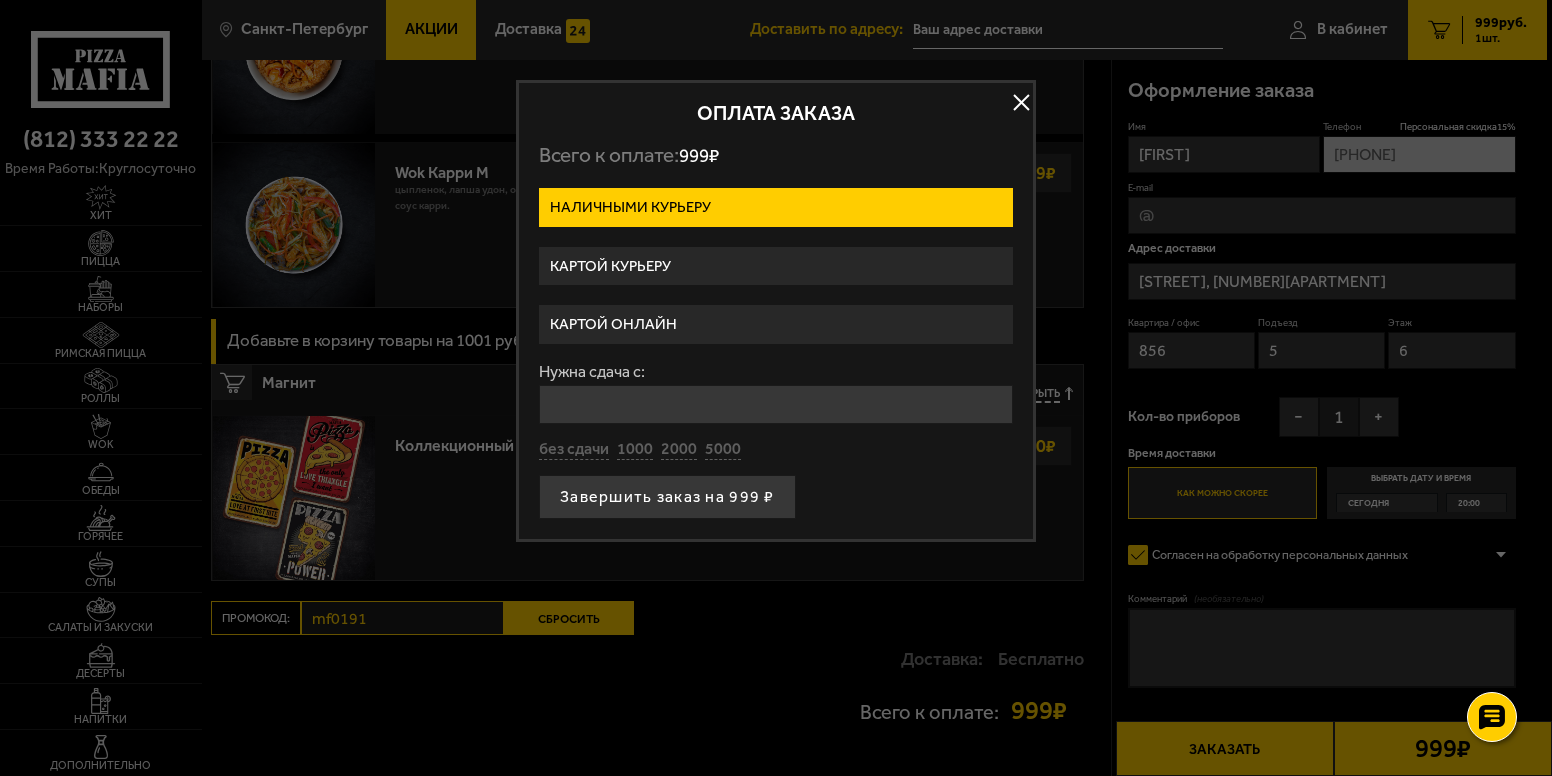 click on "Картой курьеру" at bounding box center (776, 266) 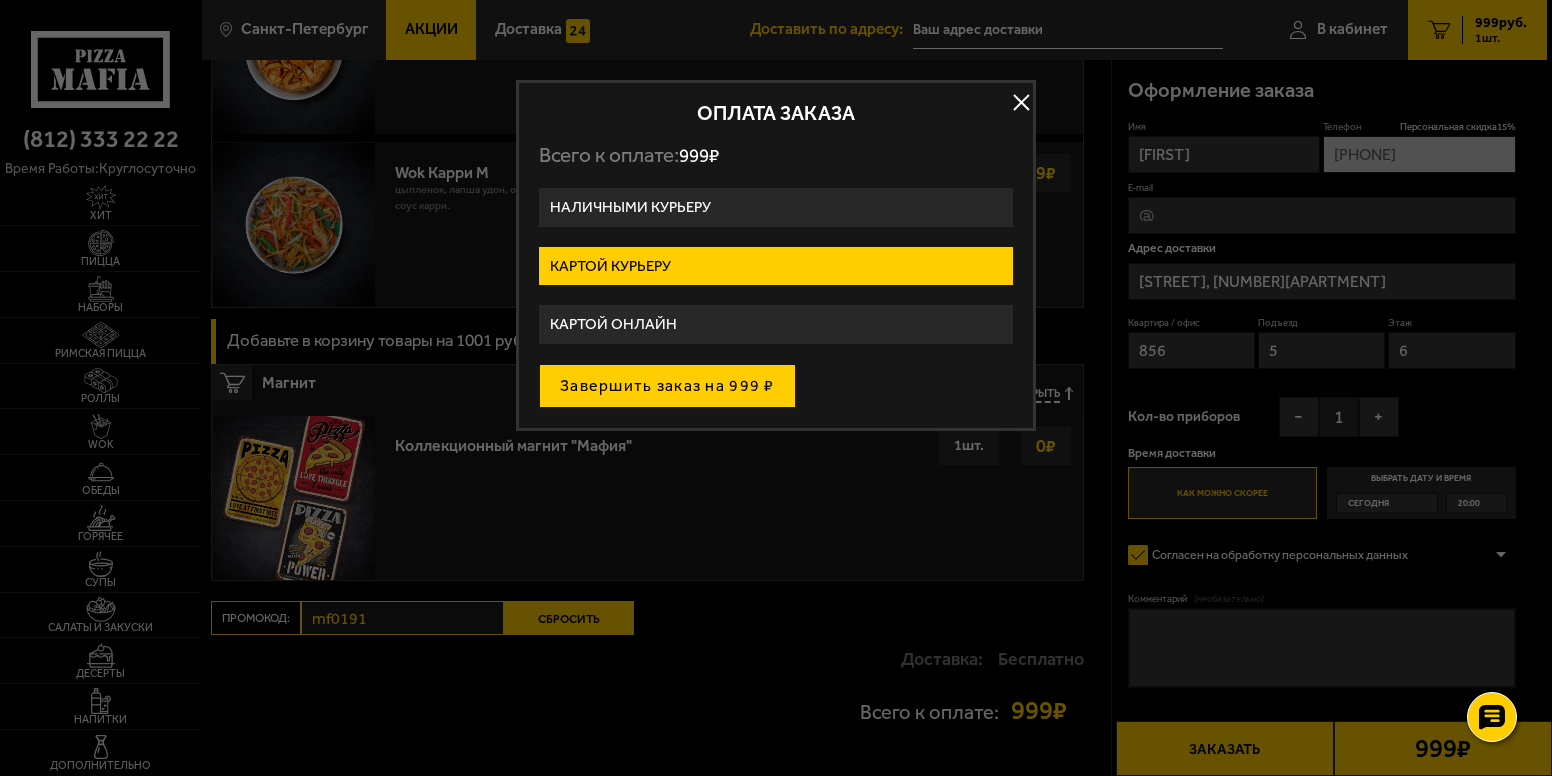 click on "Завершить заказ на 999 ₽" at bounding box center [667, 386] 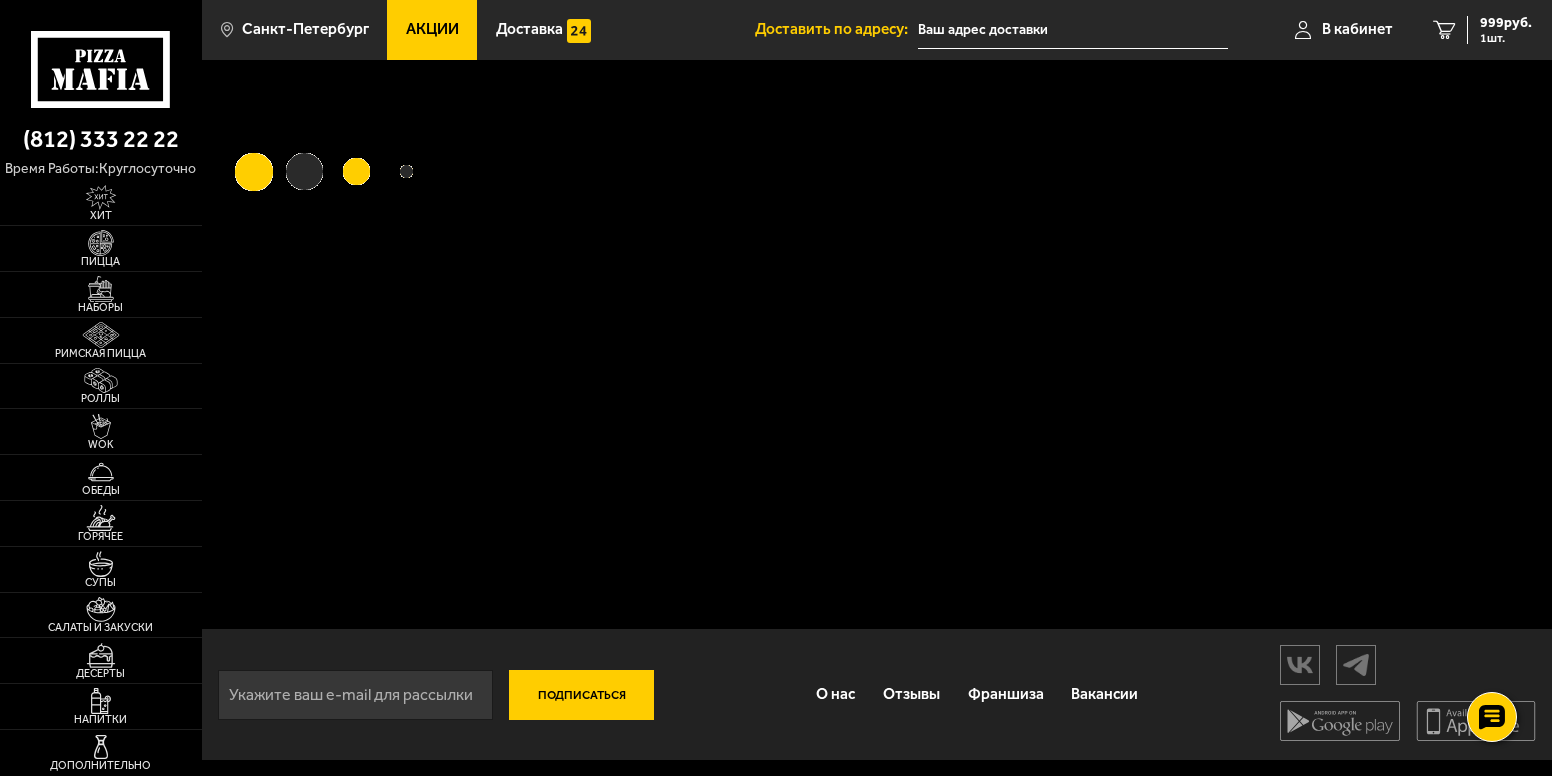scroll, scrollTop: 0, scrollLeft: 0, axis: both 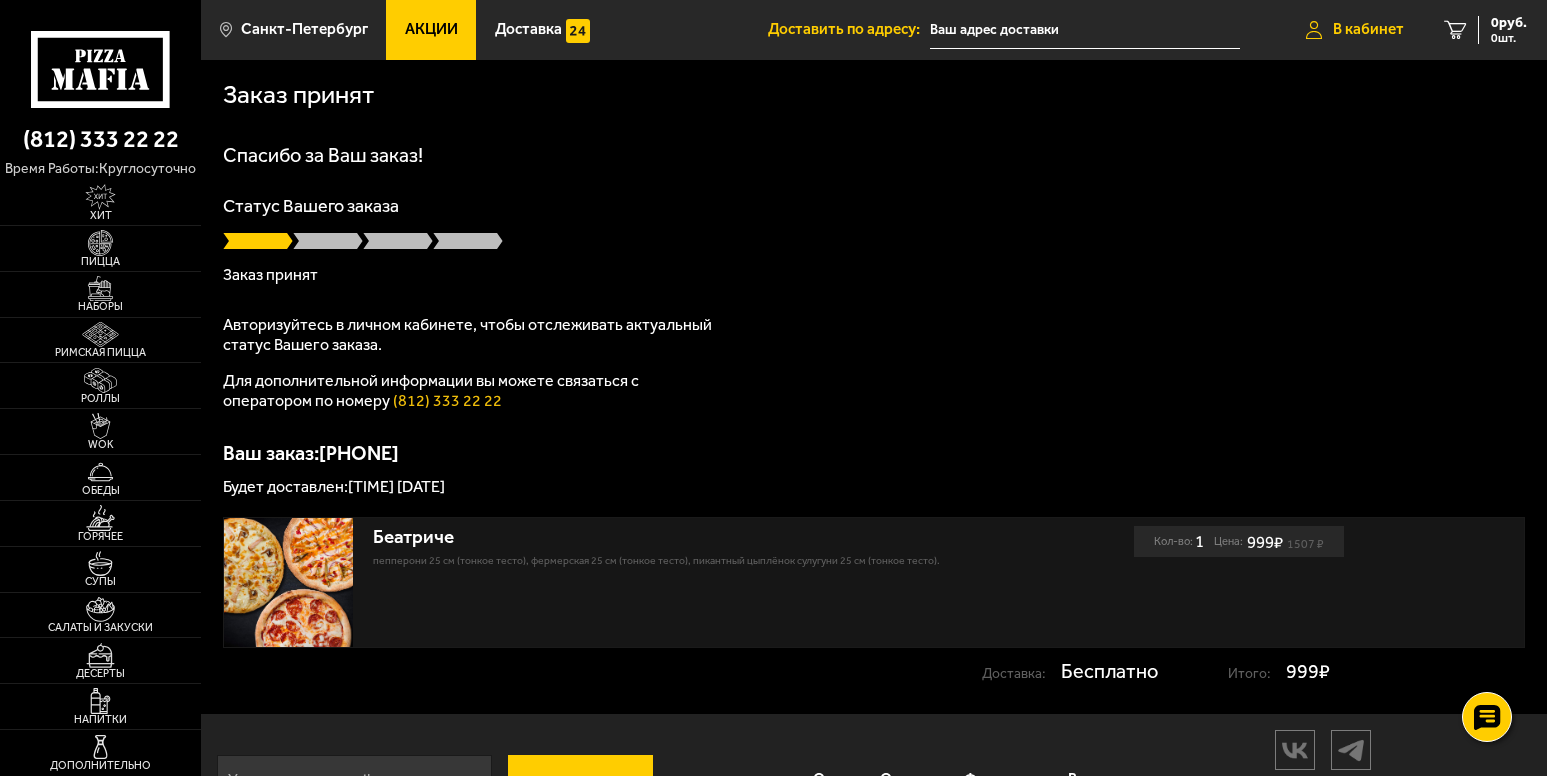 click at bounding box center (1314, 30) 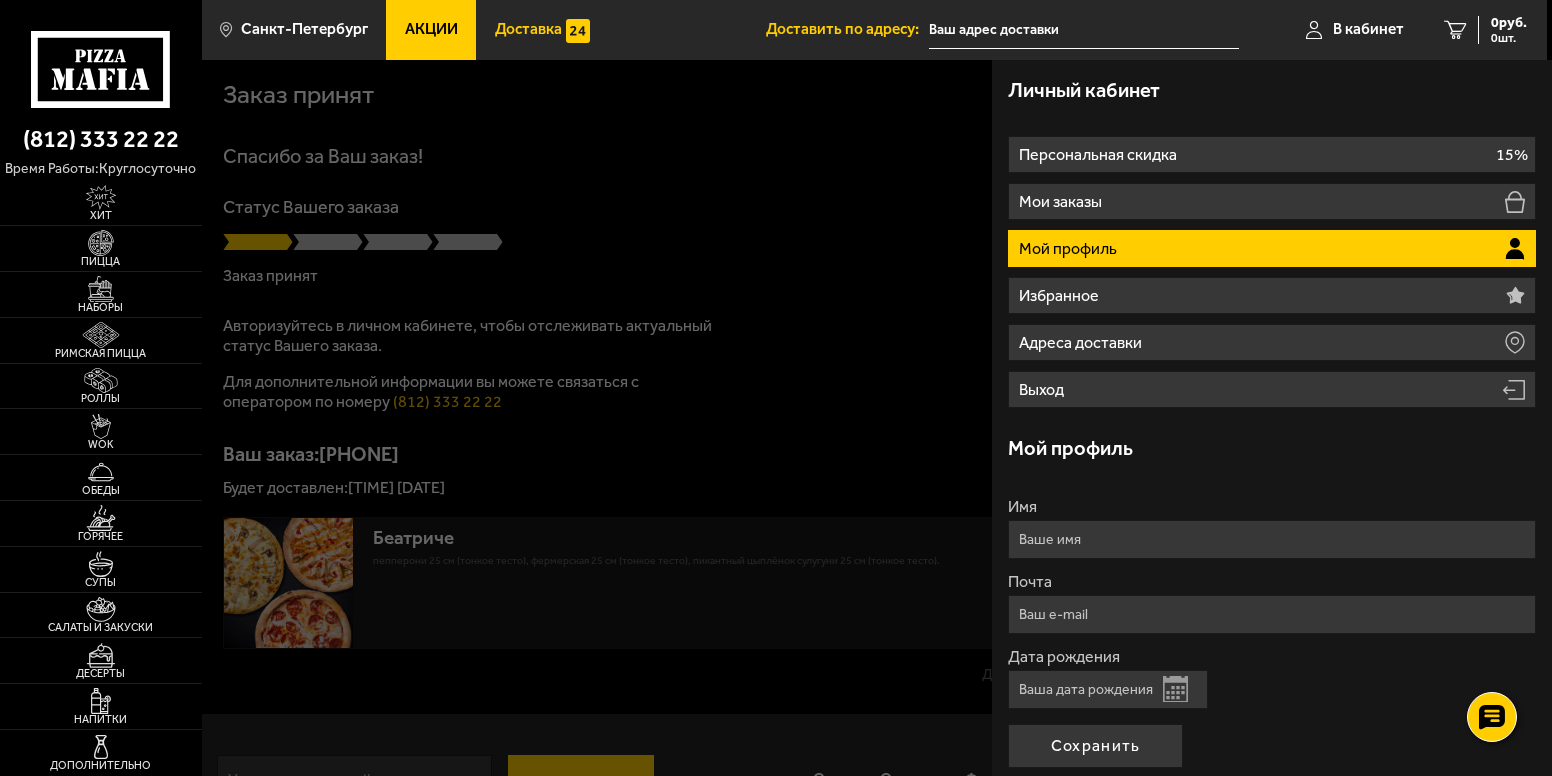 click on "Доставка" at bounding box center (528, 30) 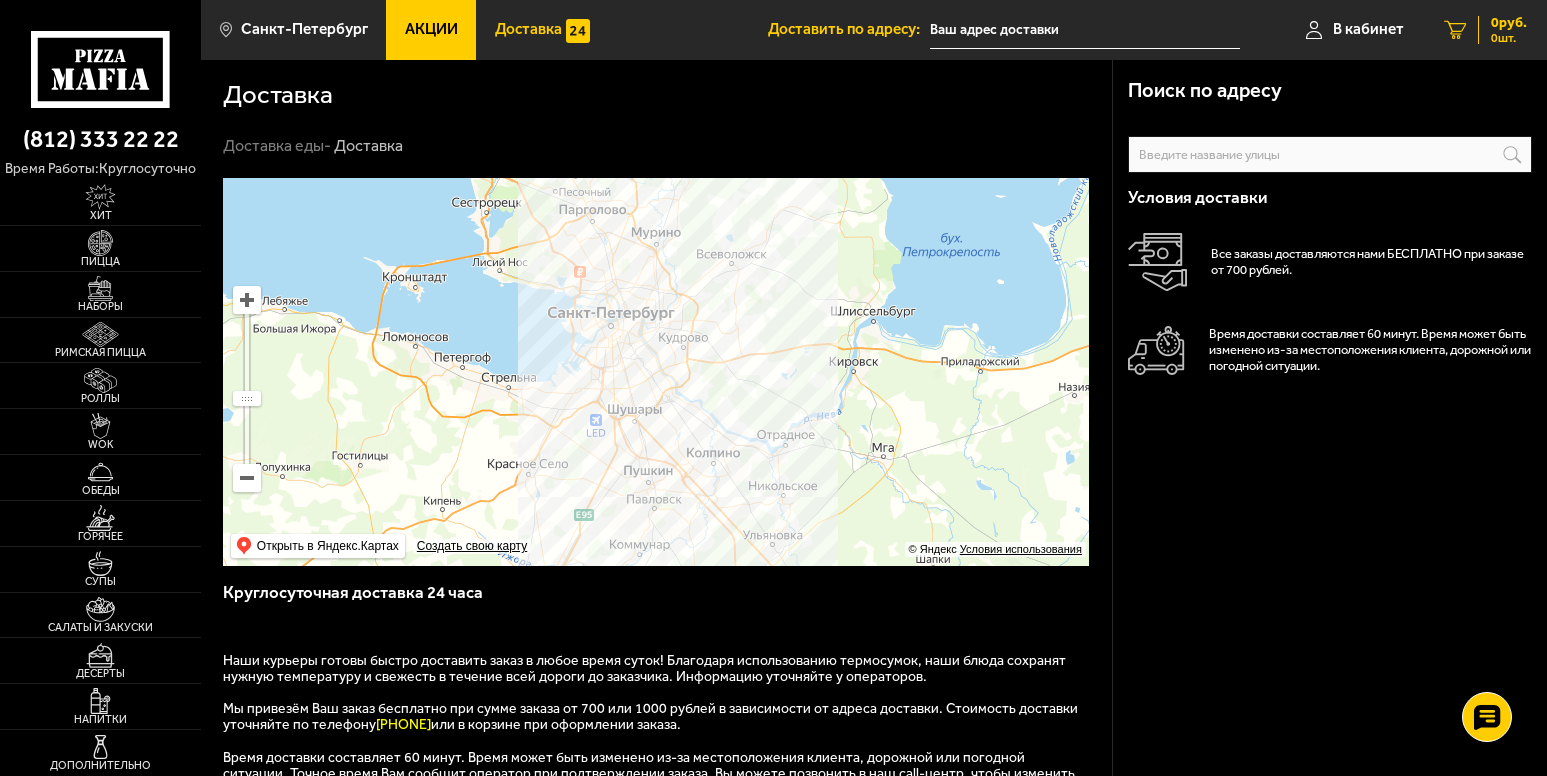 click on "0  руб." at bounding box center (1509, 23) 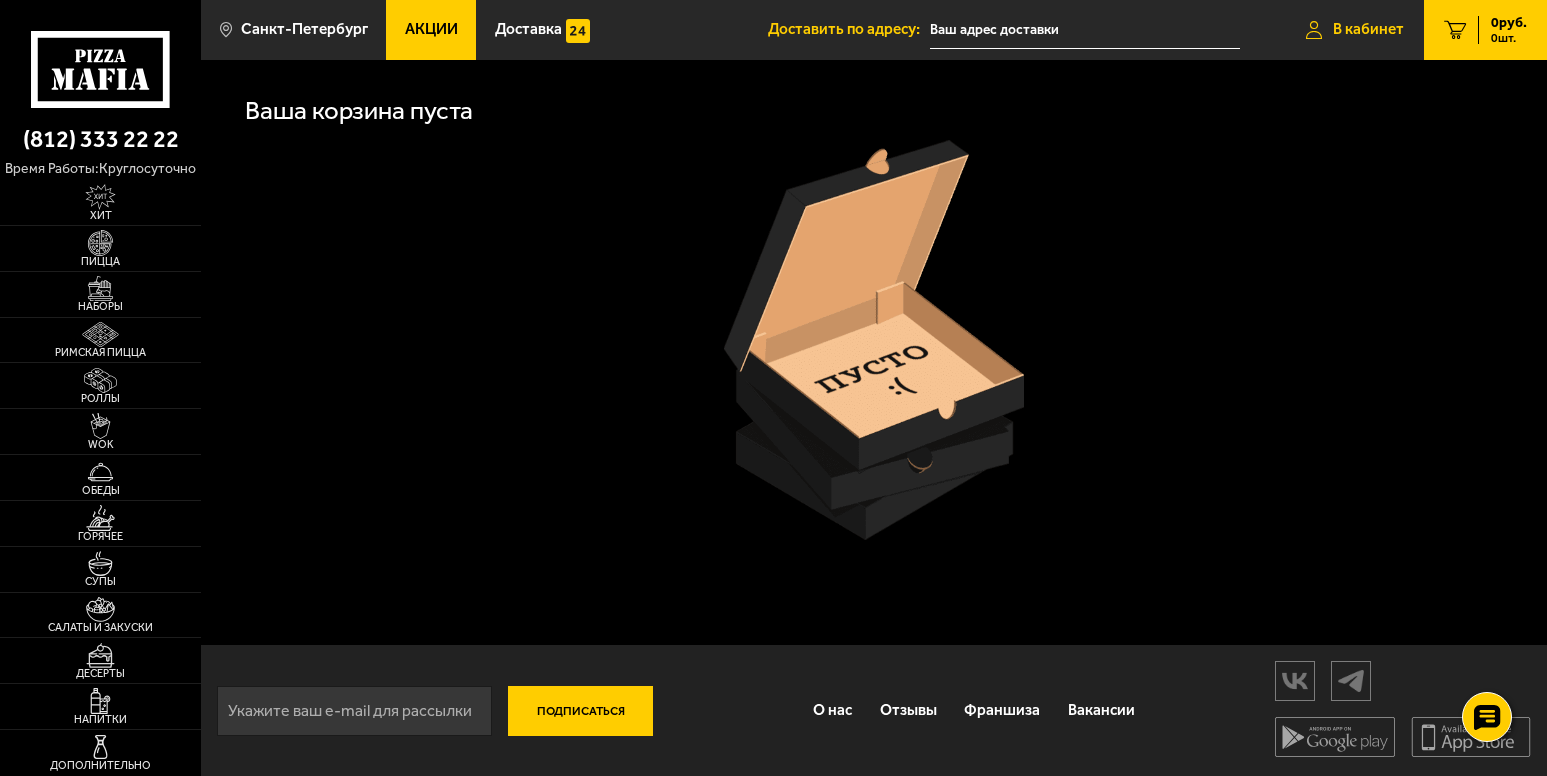 click at bounding box center [1314, 30] 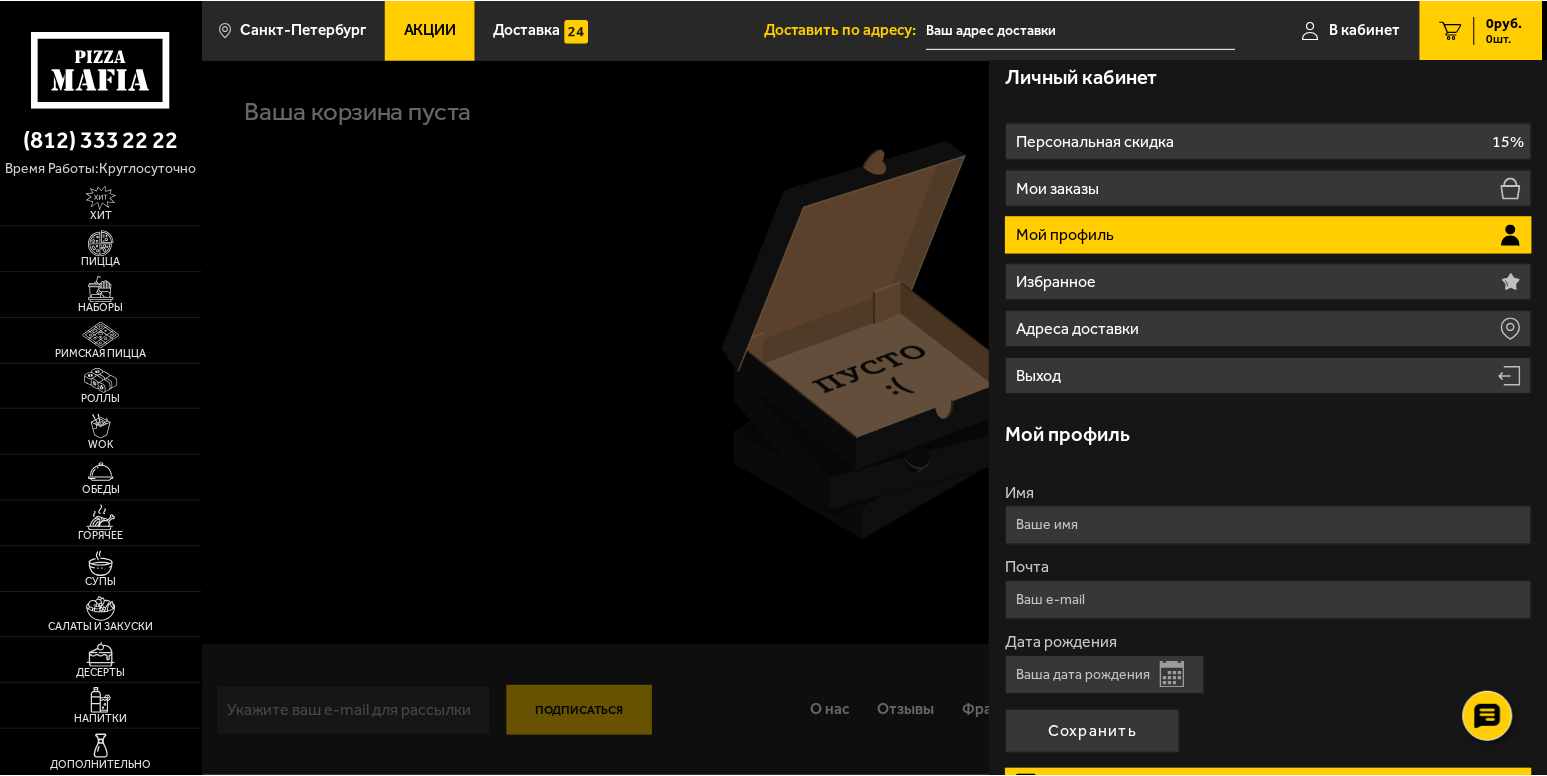 scroll, scrollTop: 0, scrollLeft: 0, axis: both 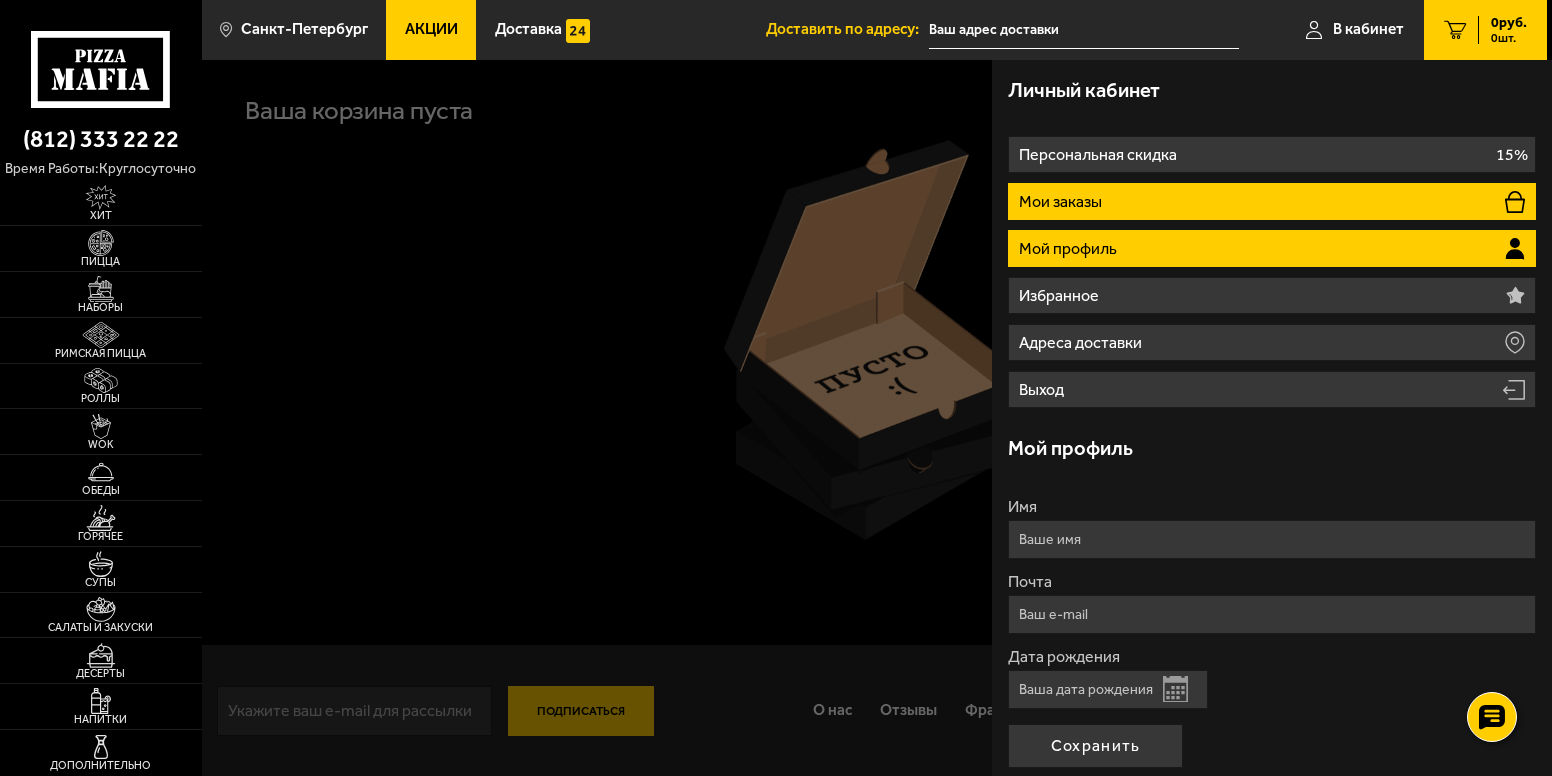 click on "Мои заказы" at bounding box center (1062, 202) 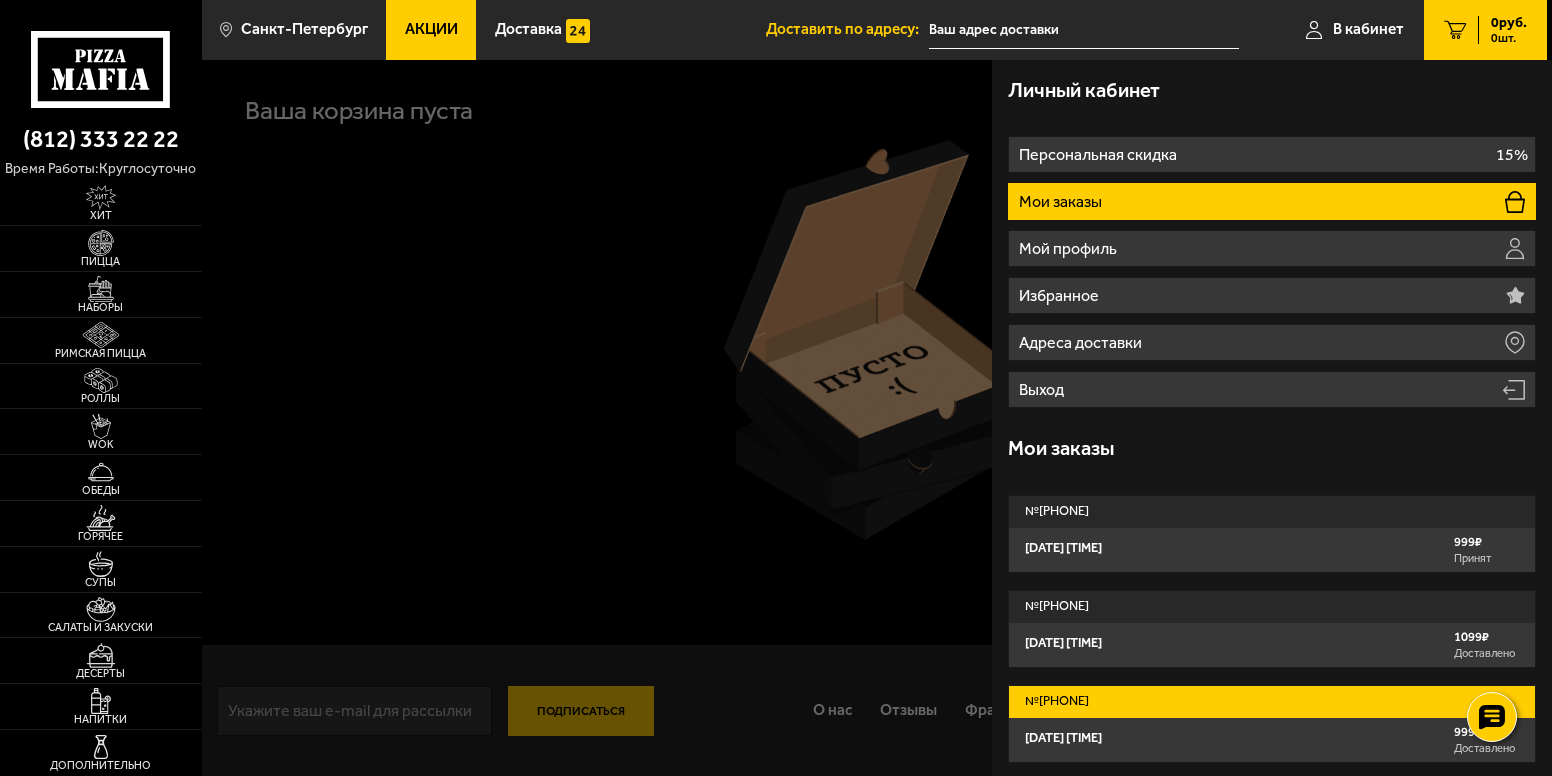 click on "[DATE] [TIME]" at bounding box center [1063, 738] 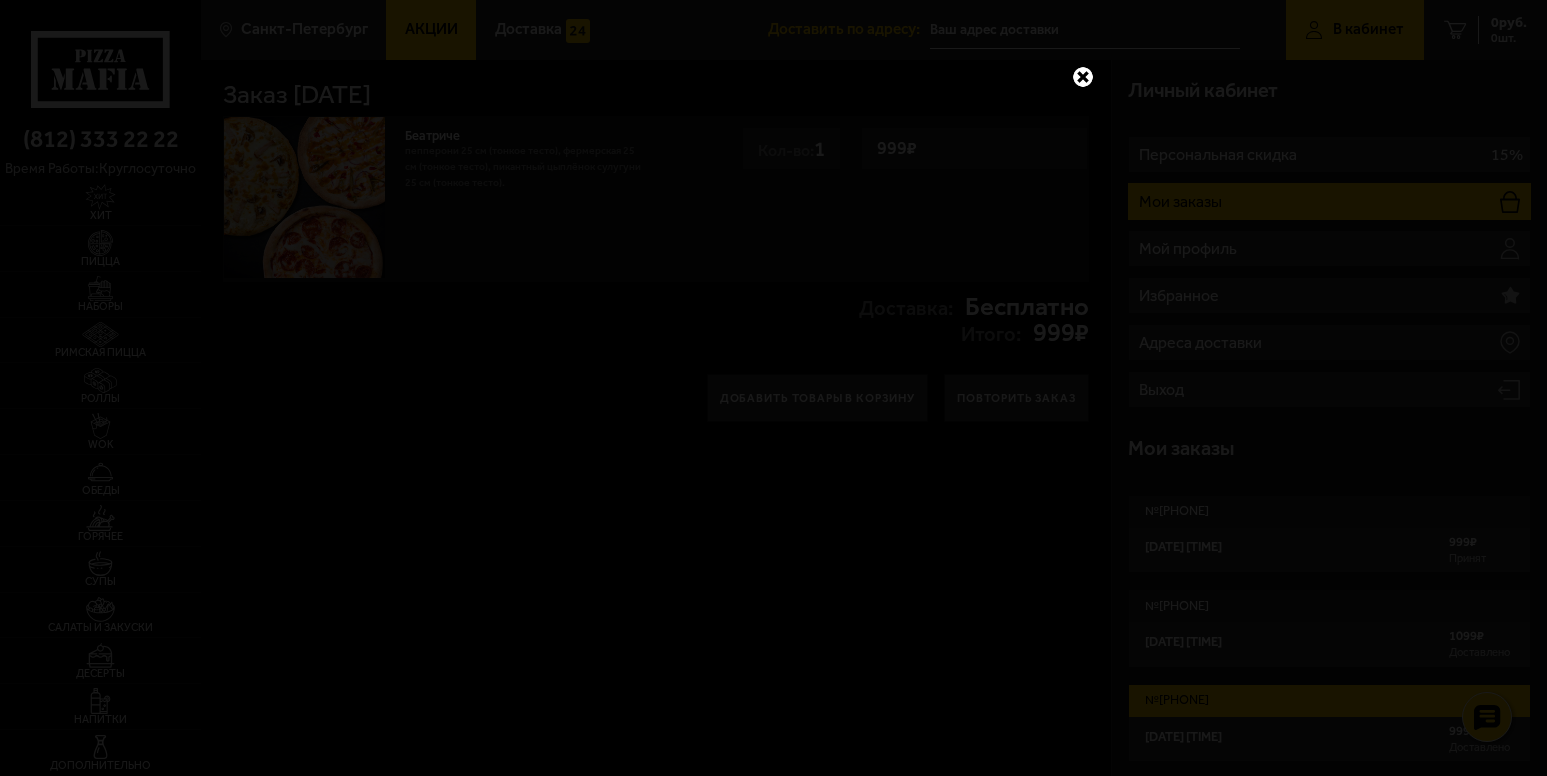 click at bounding box center [1083, 77] 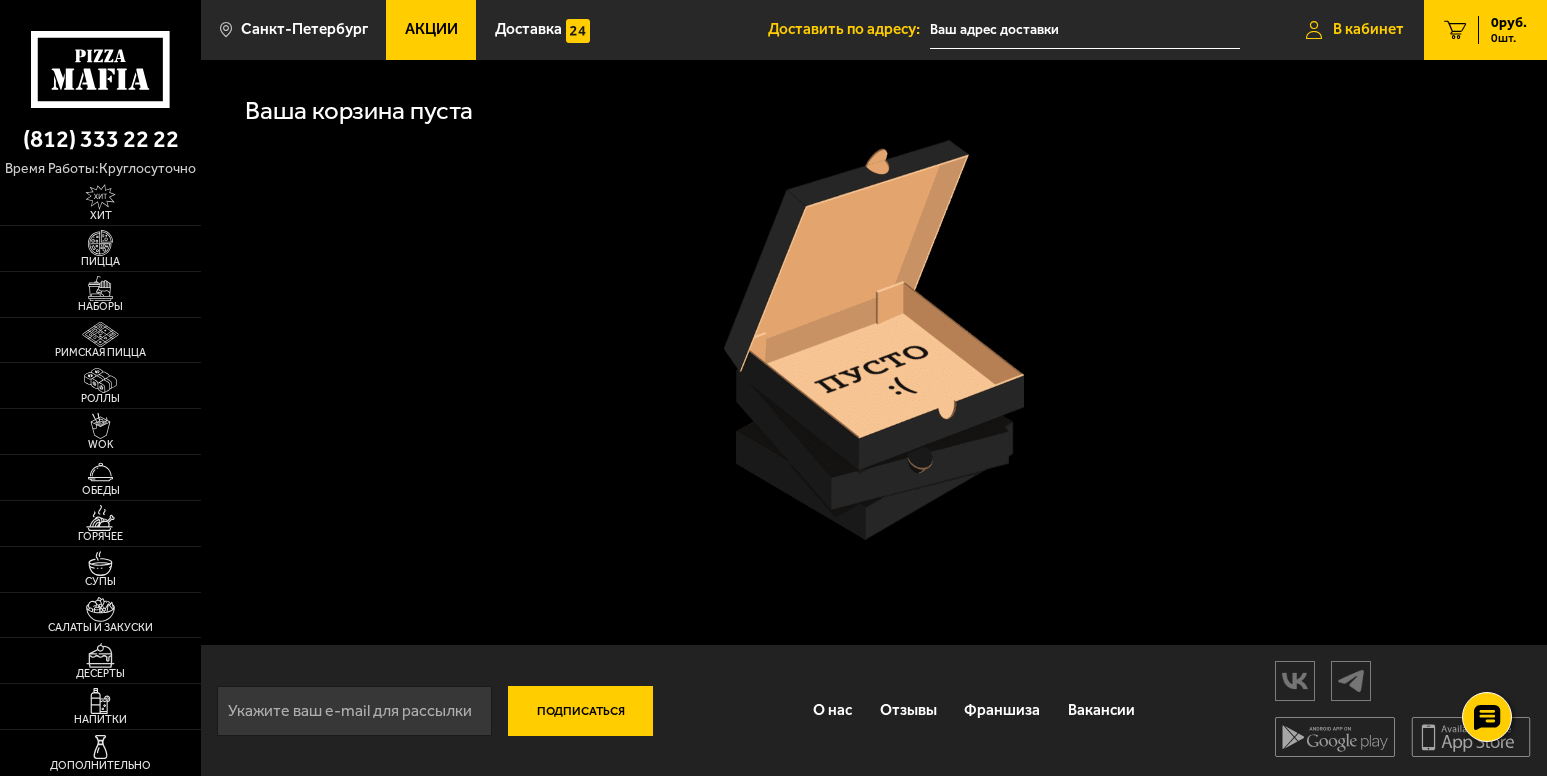 click at bounding box center (1314, 30) 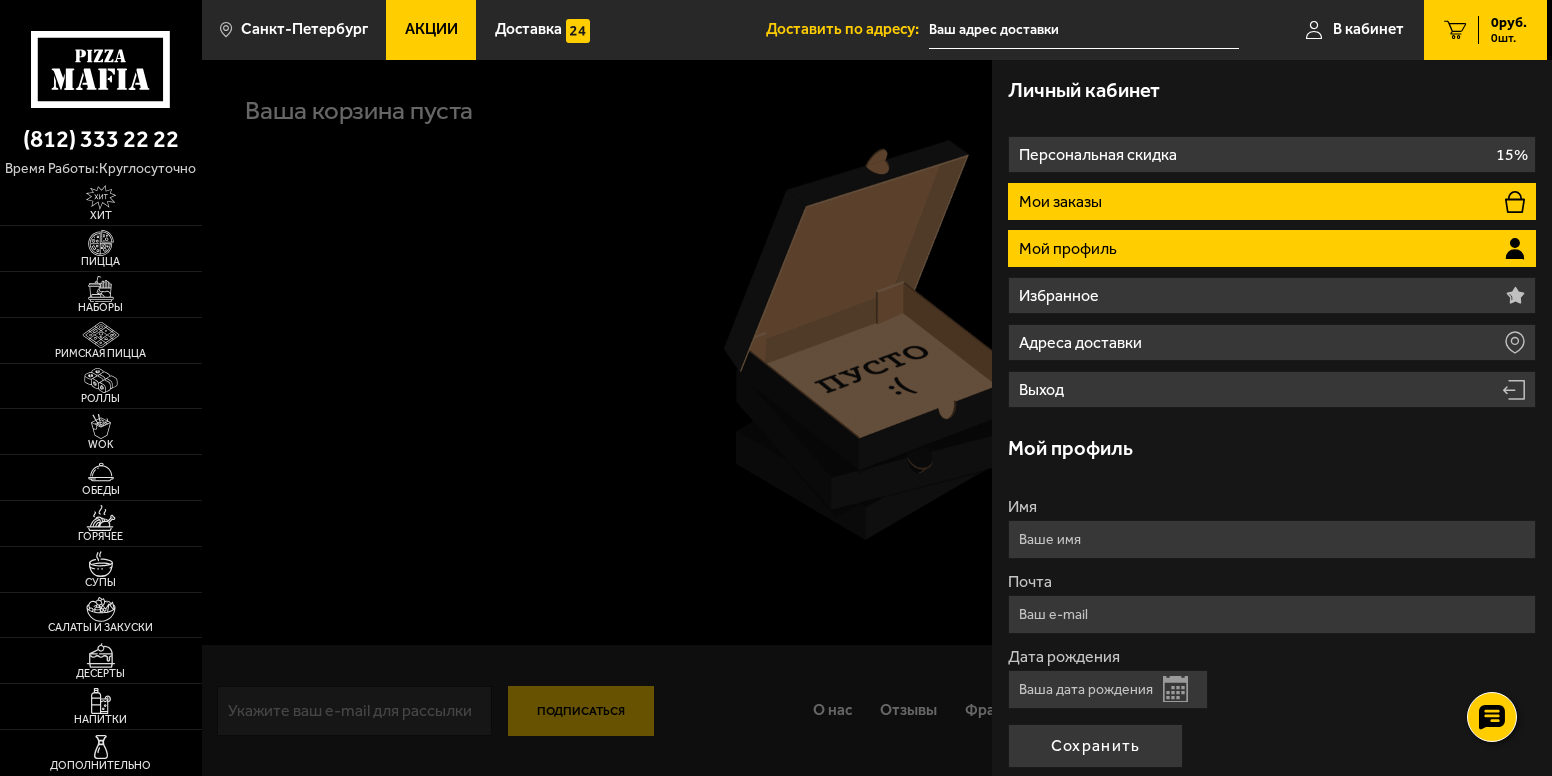 click on "Мои заказы" at bounding box center (1272, 201) 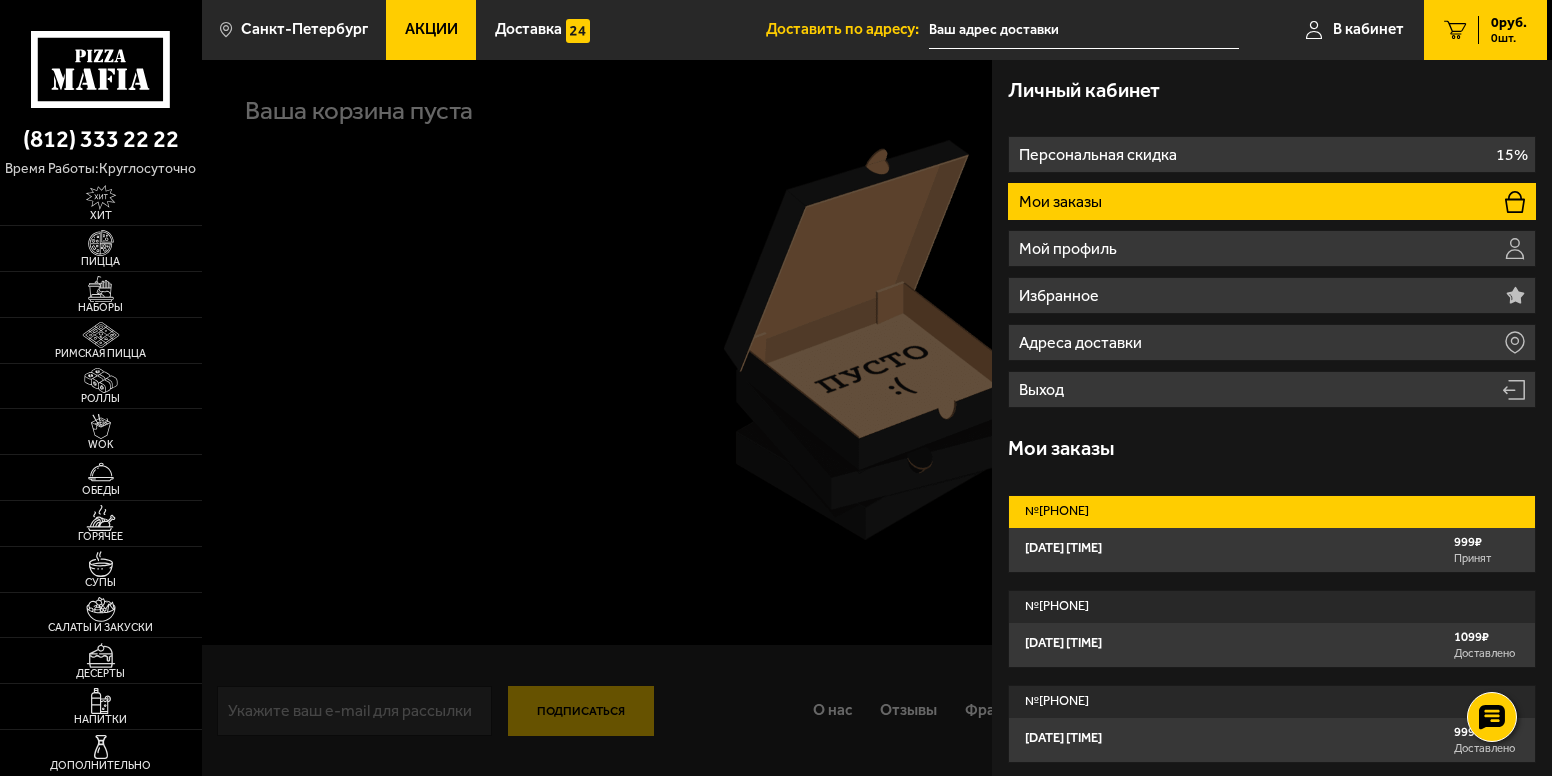 click on "[DATE] [TIME] [PRICE] Принят" at bounding box center [1272, 550] 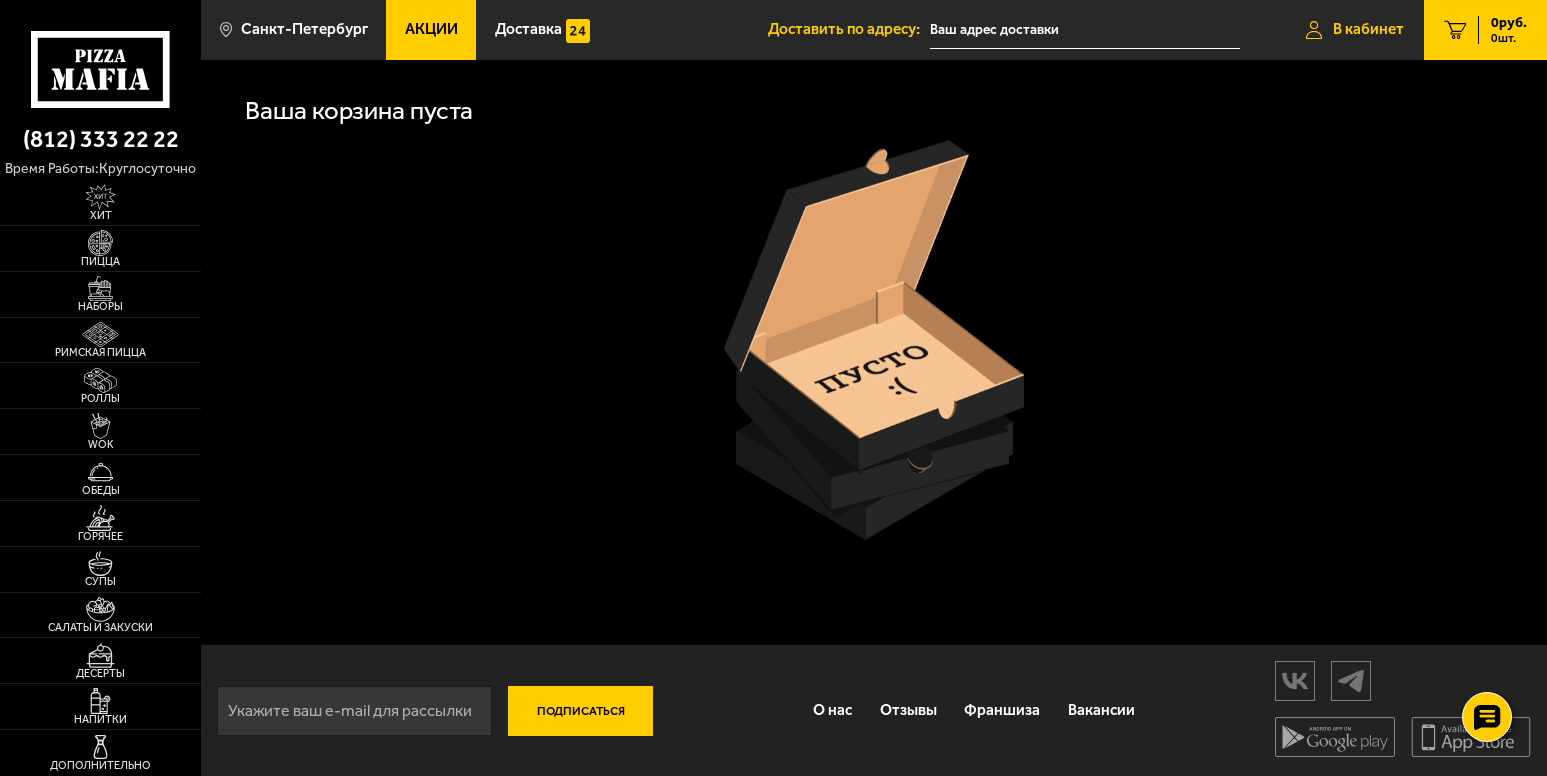 click at bounding box center (1314, 30) 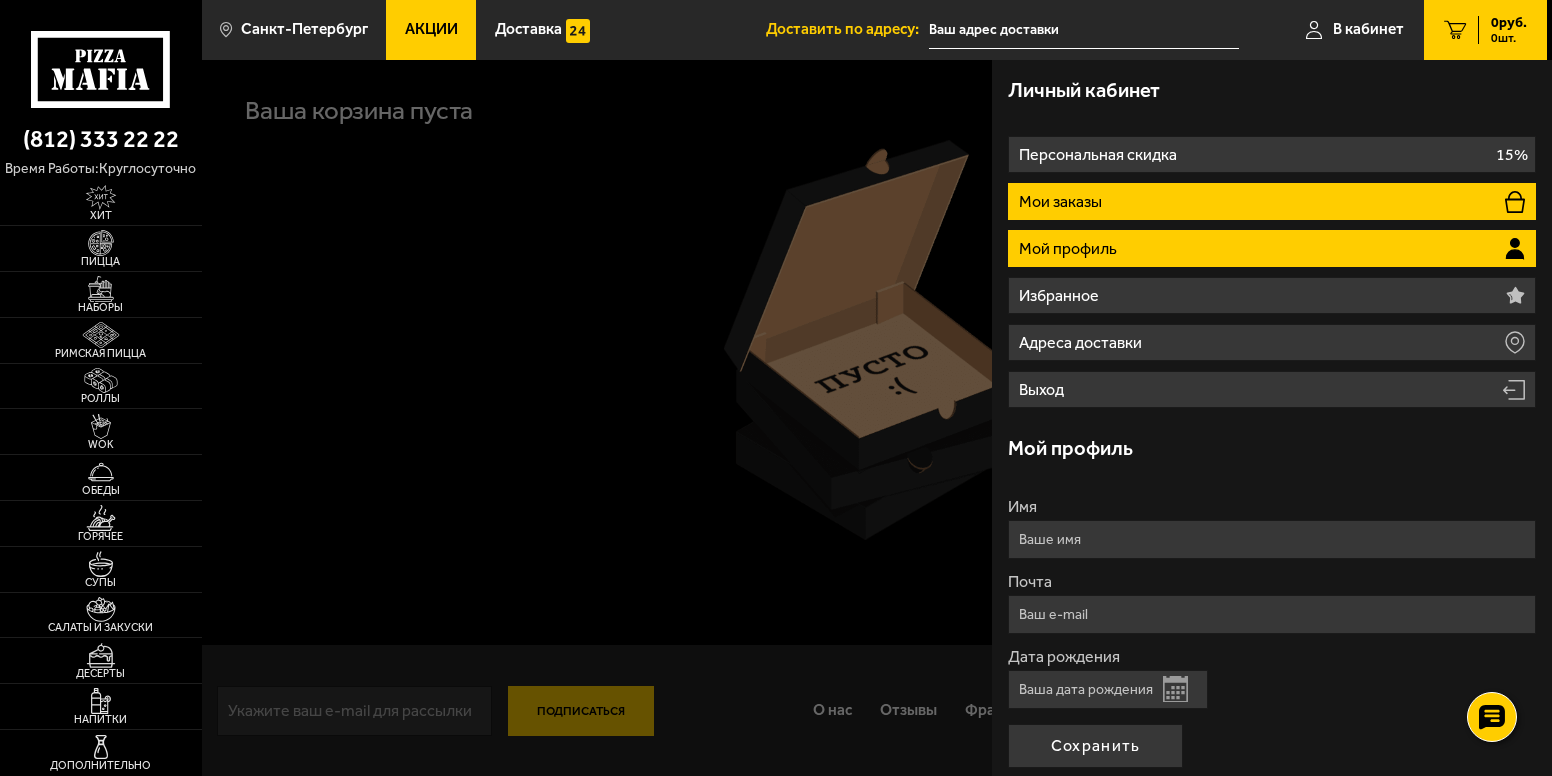 click on "Мои заказы" at bounding box center (1272, 201) 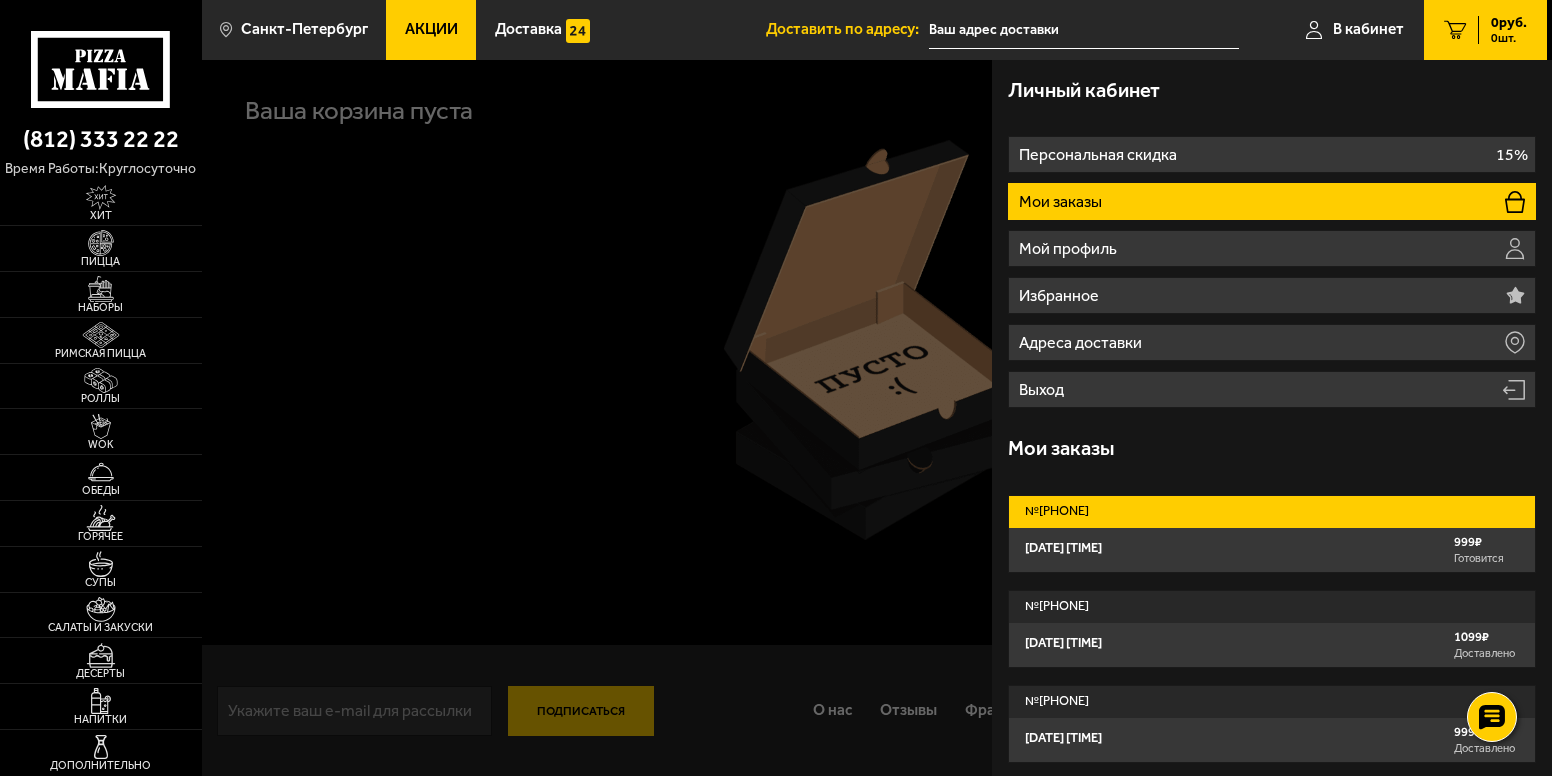 click on "№  [PHONE]" at bounding box center (1272, 512) 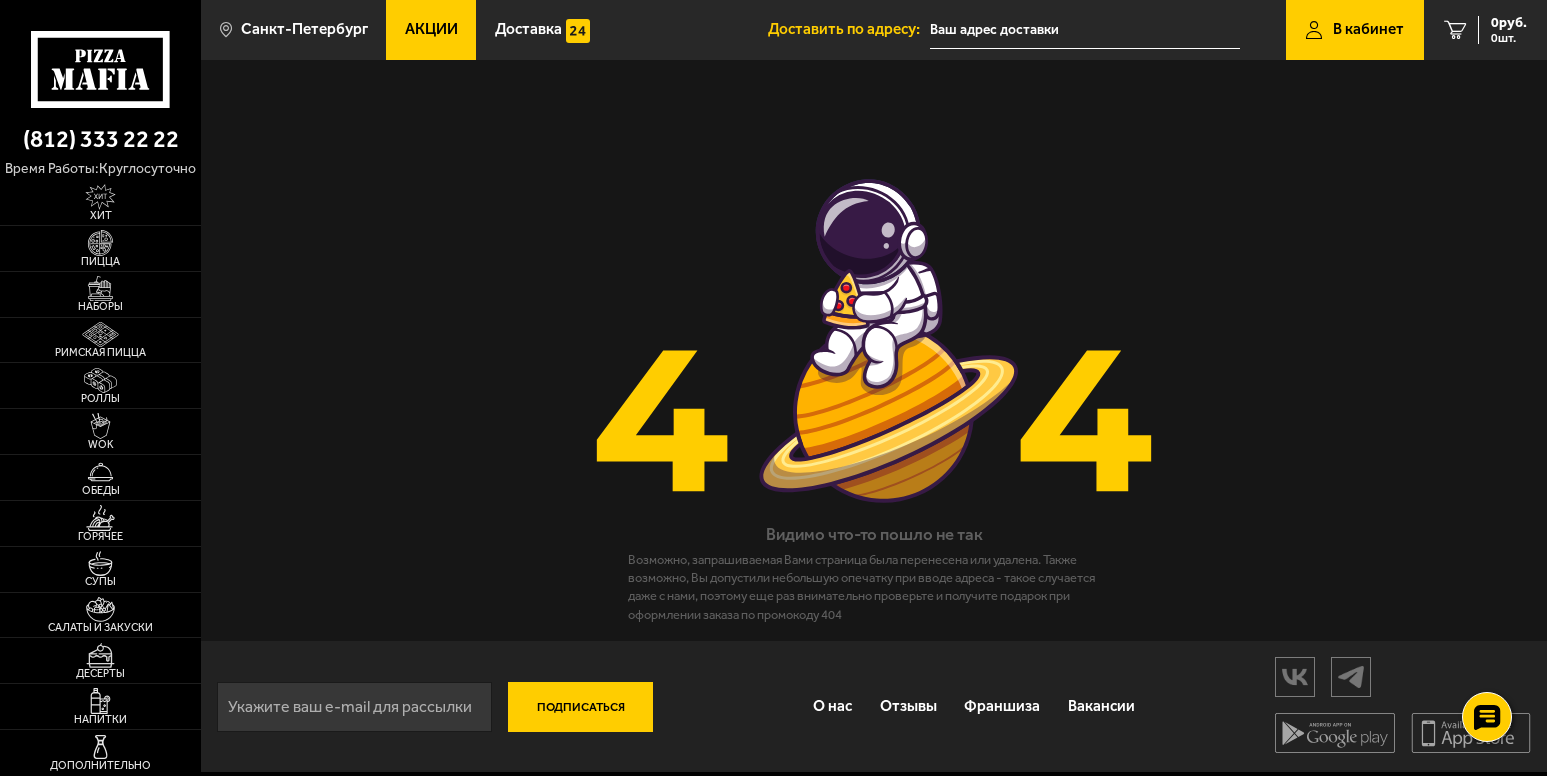 scroll, scrollTop: 0, scrollLeft: 0, axis: both 